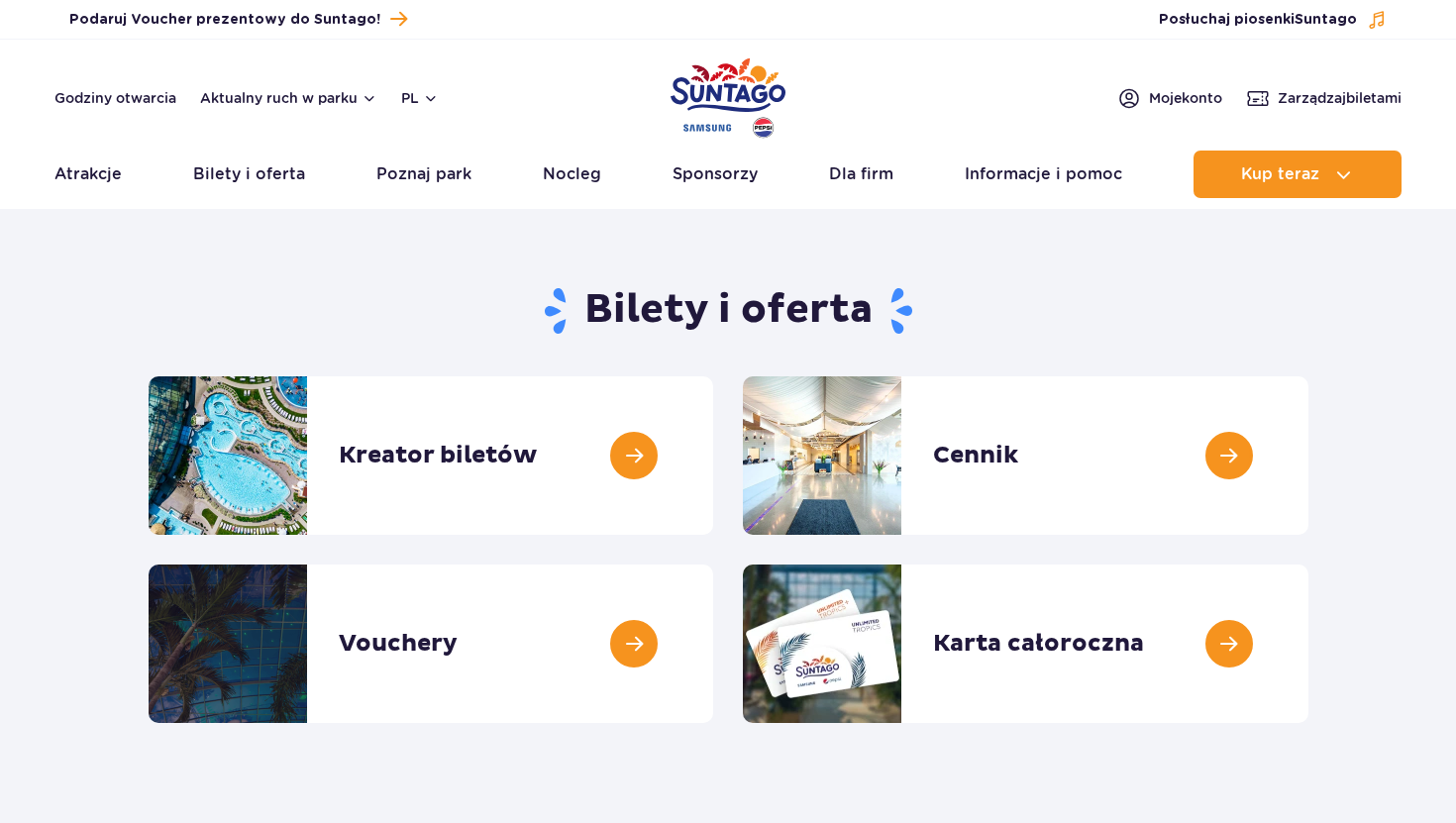 scroll, scrollTop: 0, scrollLeft: 0, axis: both 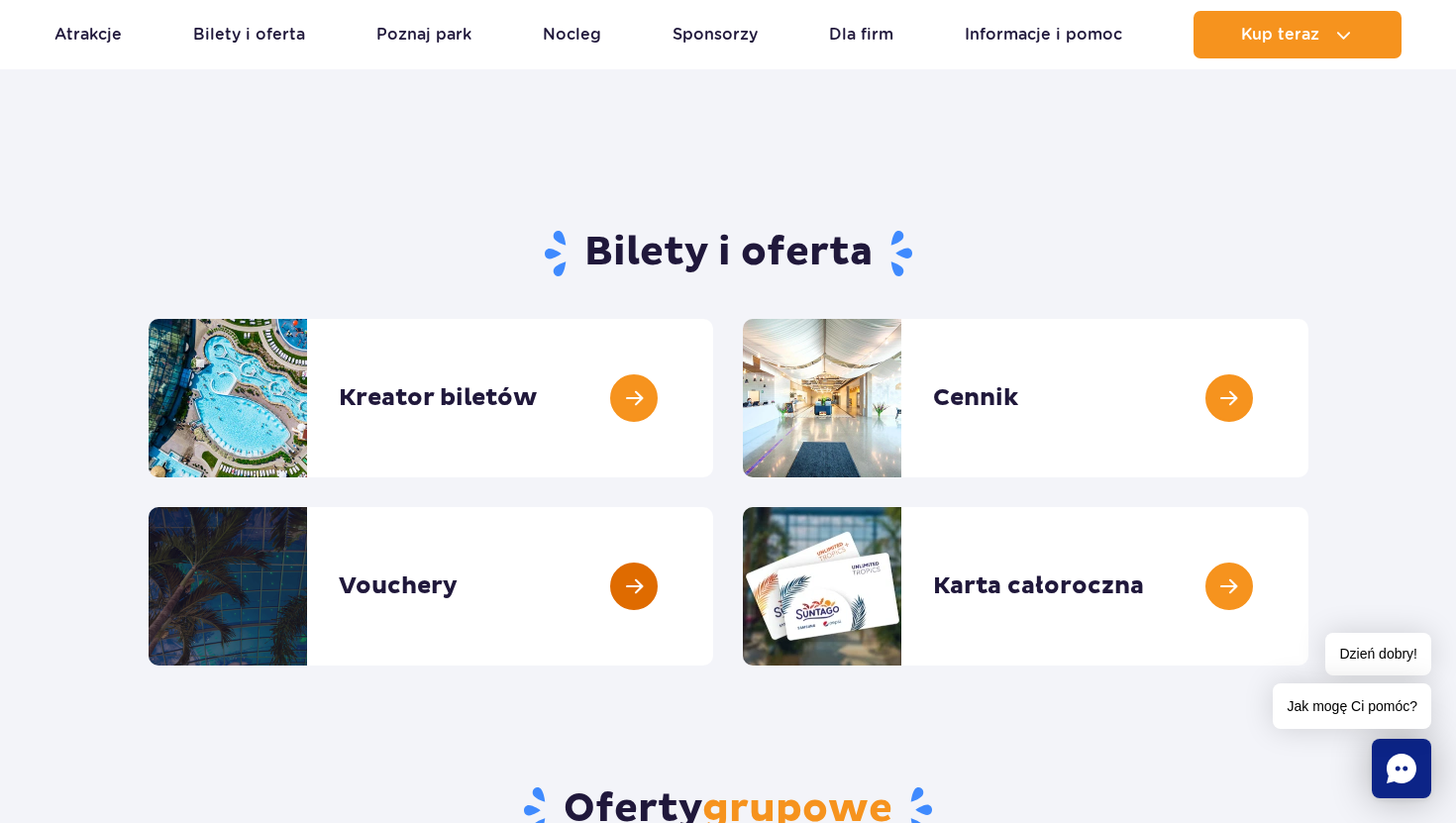 click at bounding box center (713, 586) 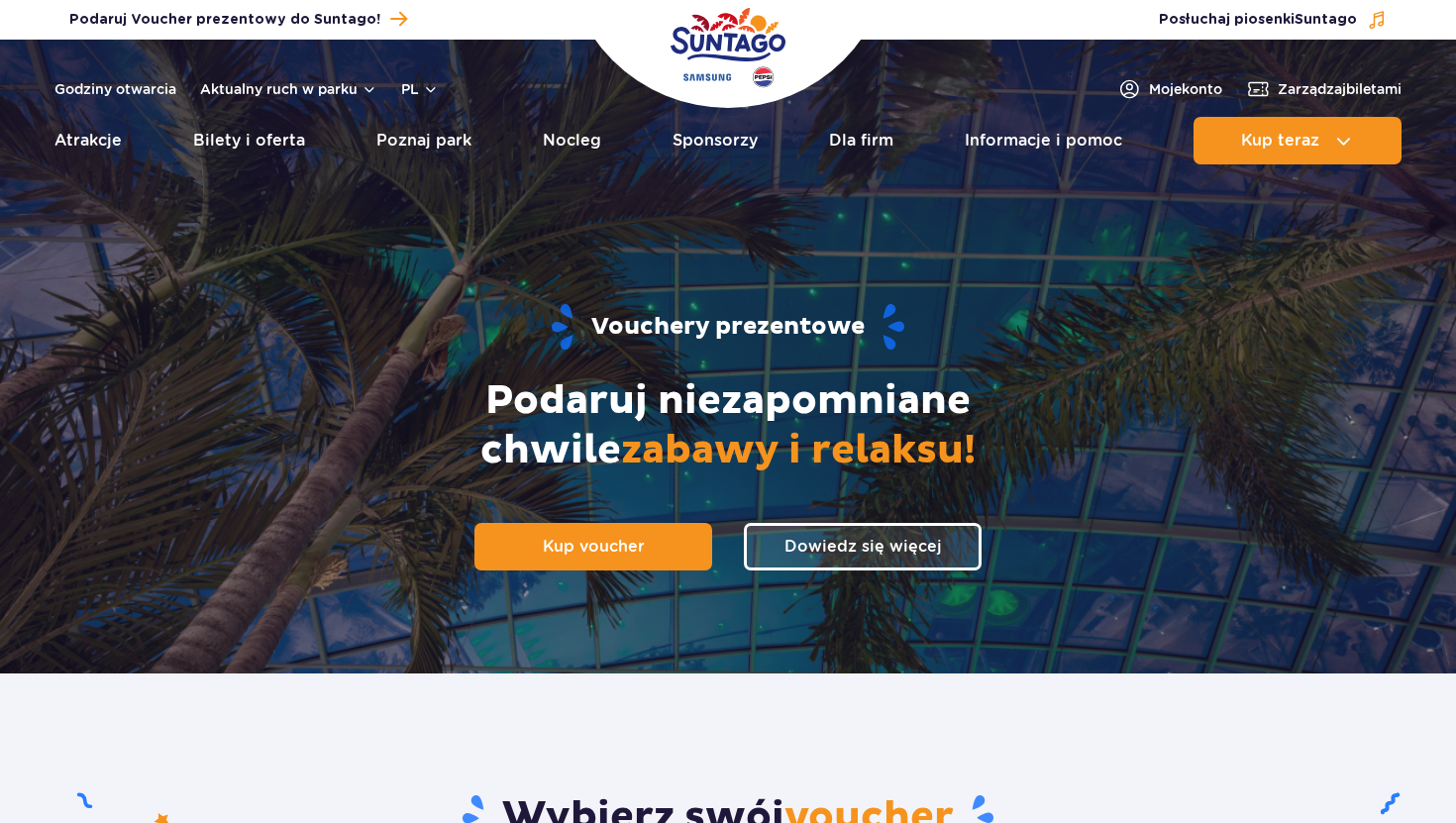 scroll, scrollTop: 0, scrollLeft: 0, axis: both 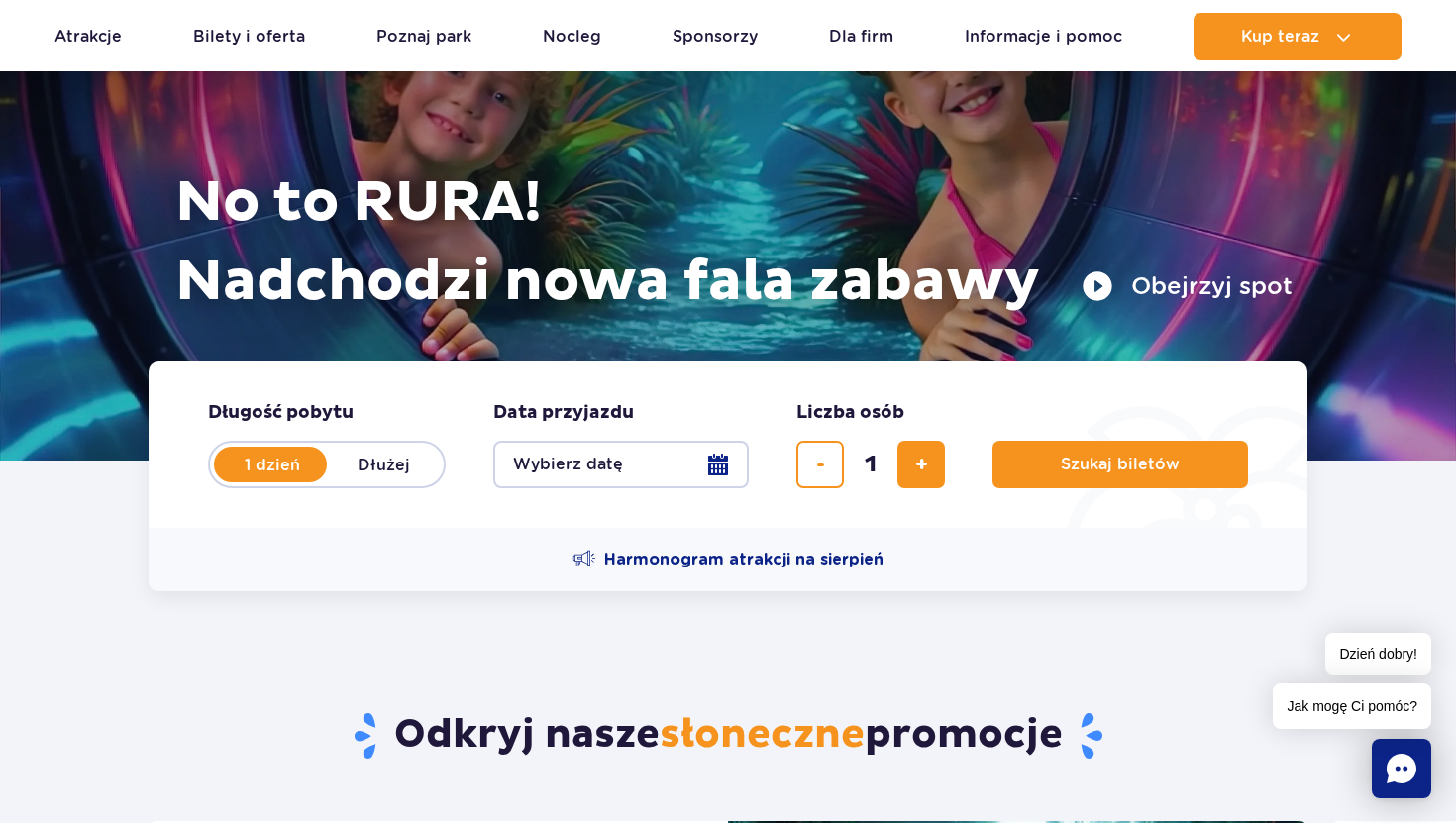 click on "Długość pobytu długość pobytu w hero 1 dzień Dłużej Data przyjazdu data przyjazdu w hero Wybierz datę Liczba osób Liczba osób w hero 1 Szukaj biletów" at bounding box center (728, 445) 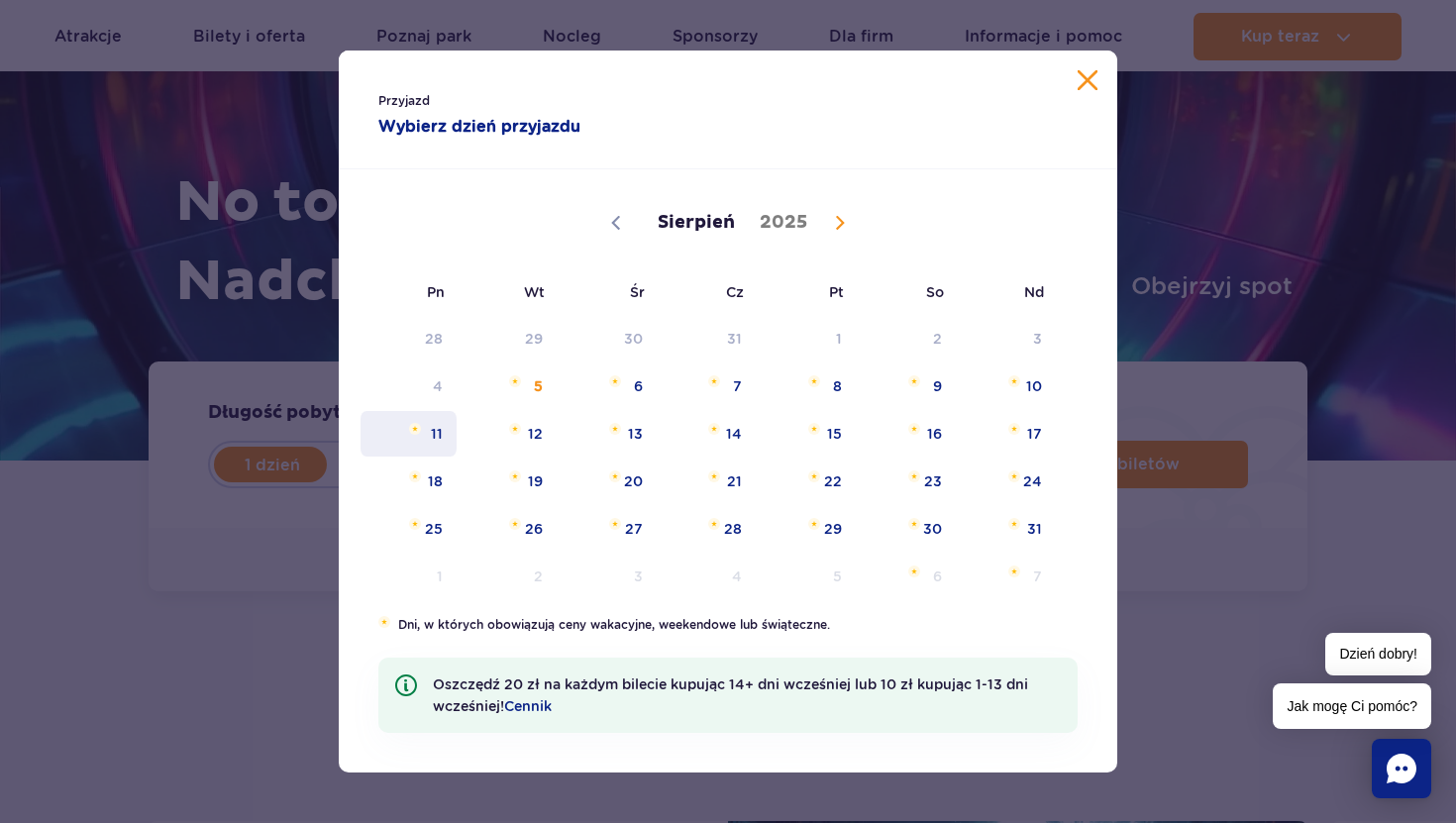 click on "11" at bounding box center (408, 434) 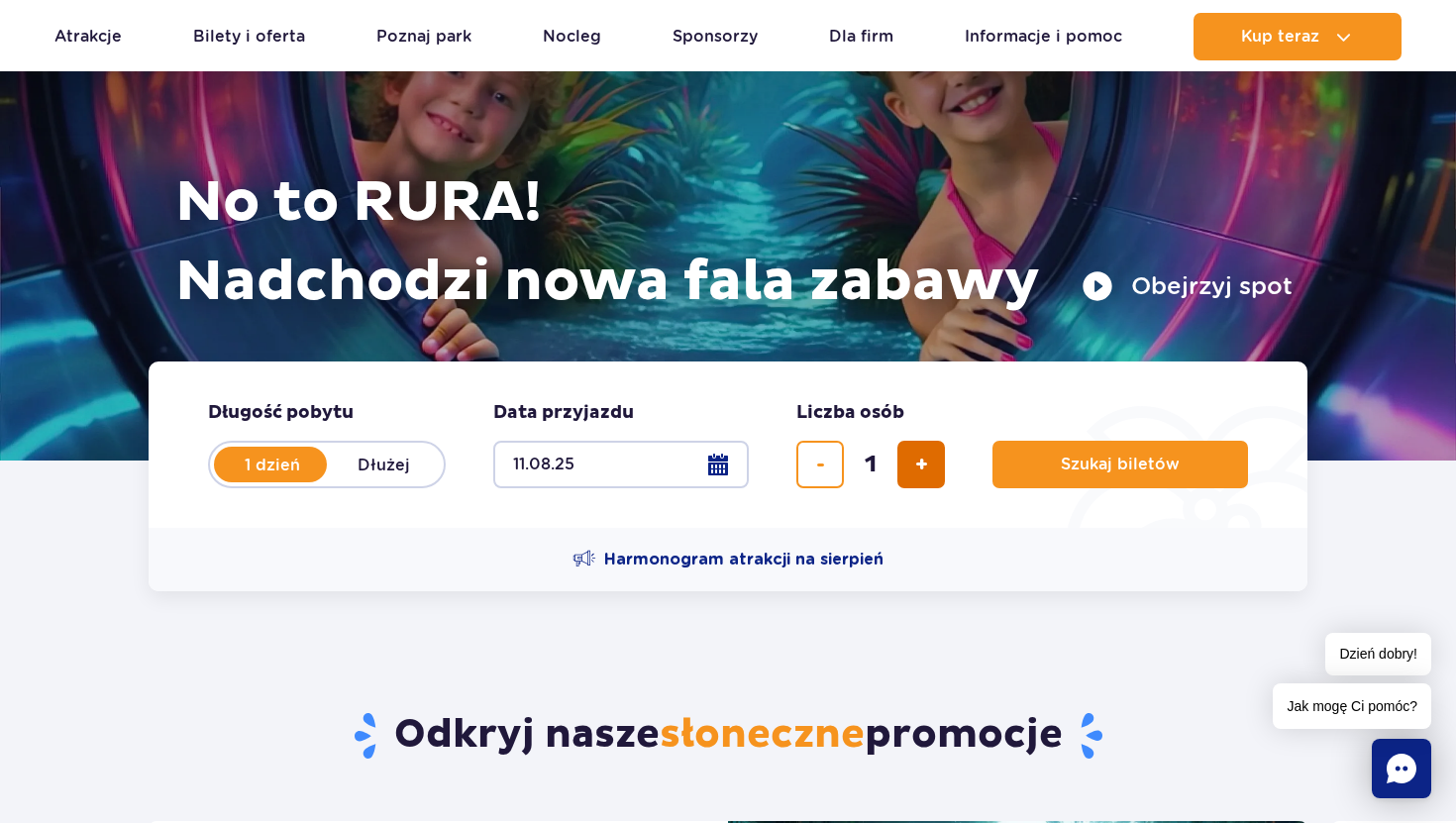 click at bounding box center (921, 464) 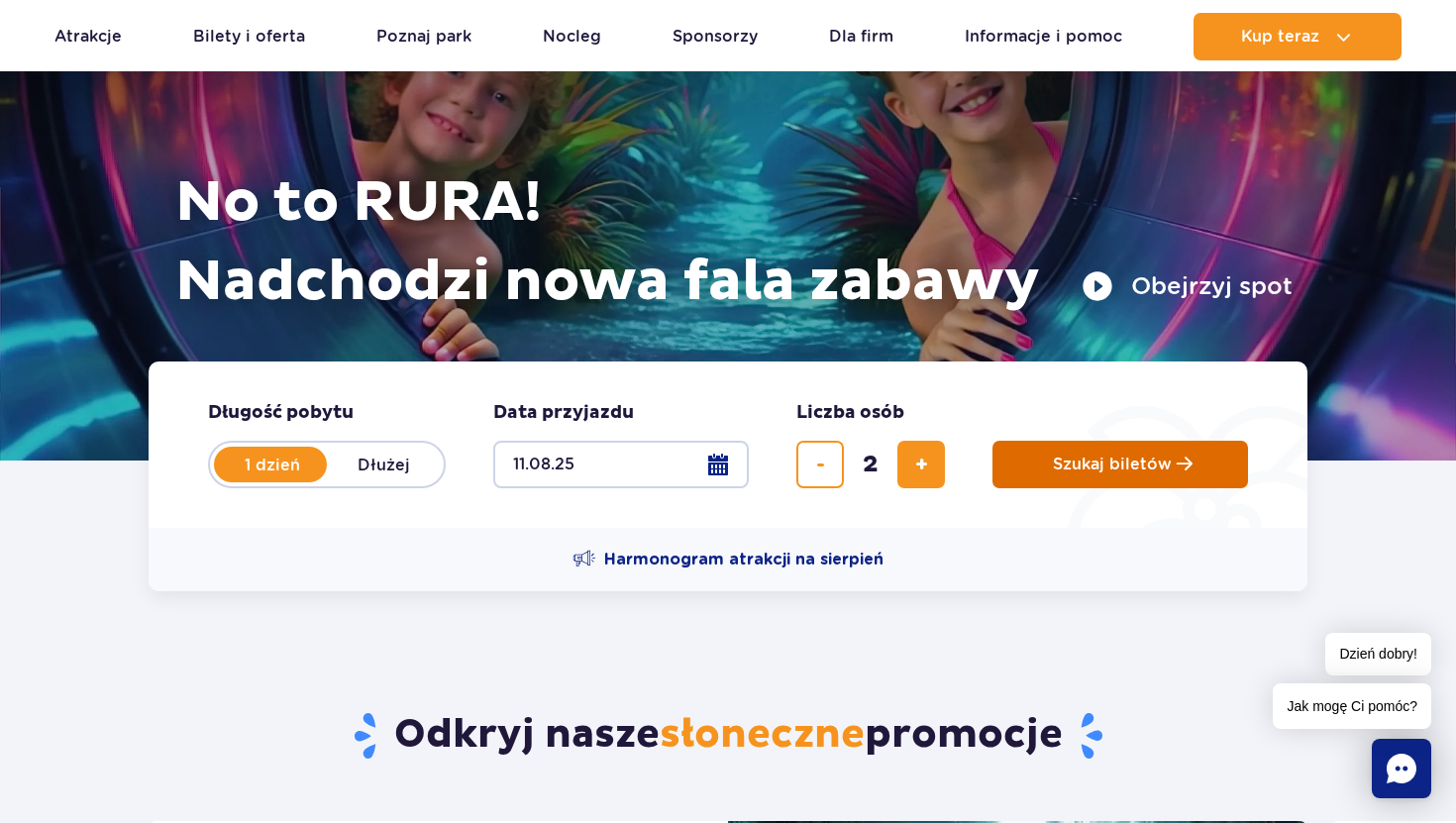 click on "Szukaj biletów" at bounding box center [1112, 464] 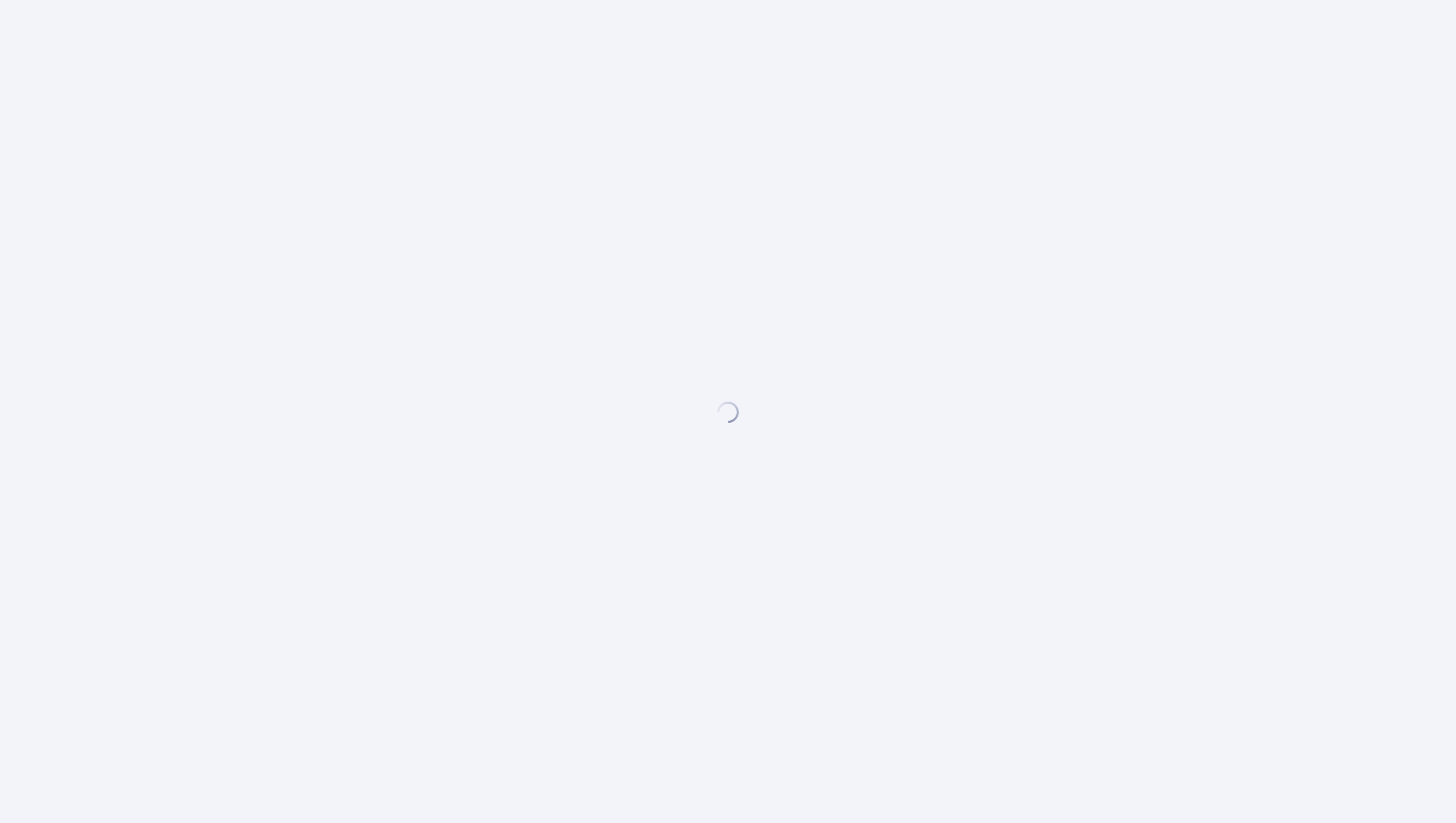 scroll, scrollTop: 0, scrollLeft: 0, axis: both 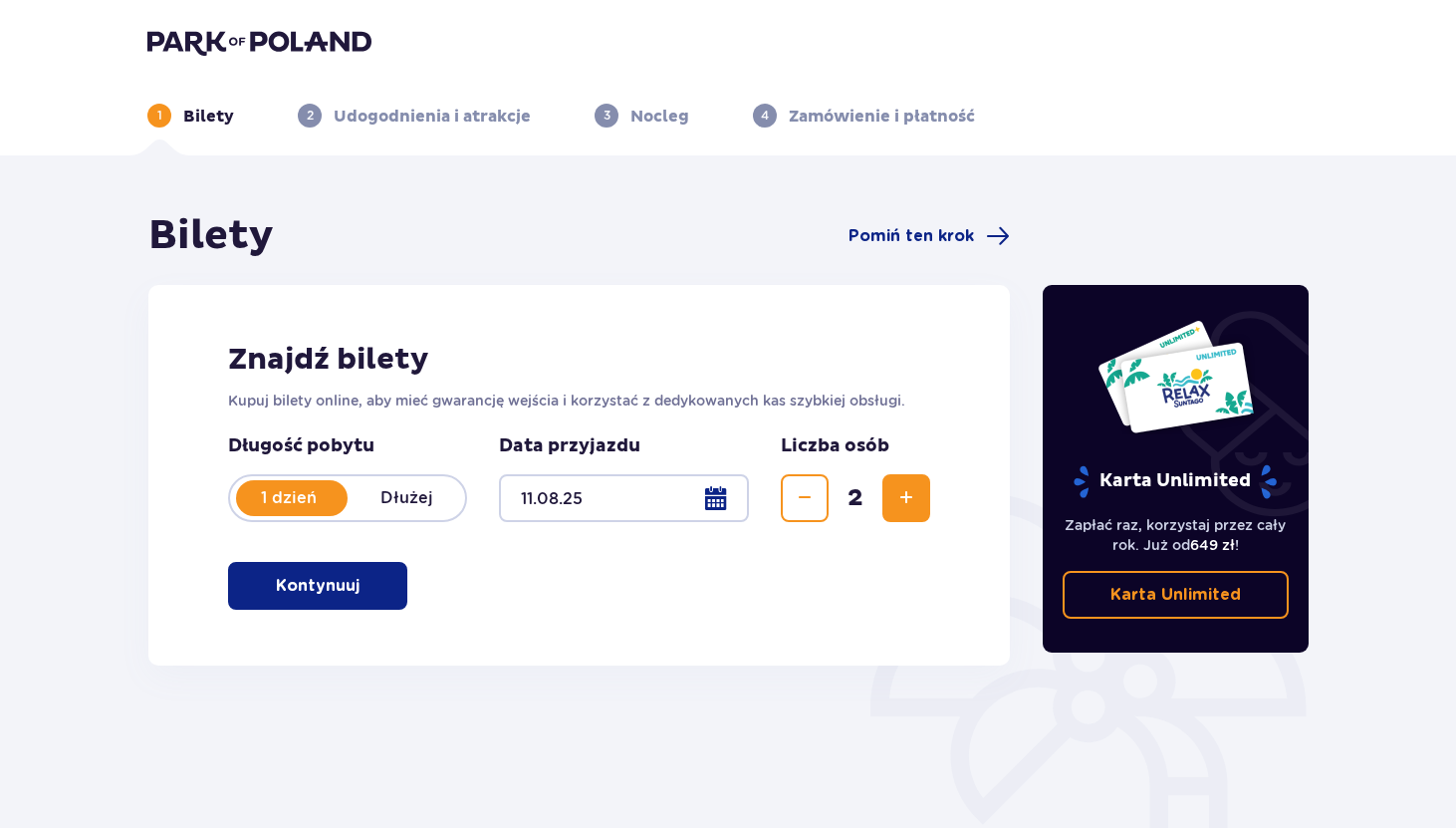 click at bounding box center (364, 586) 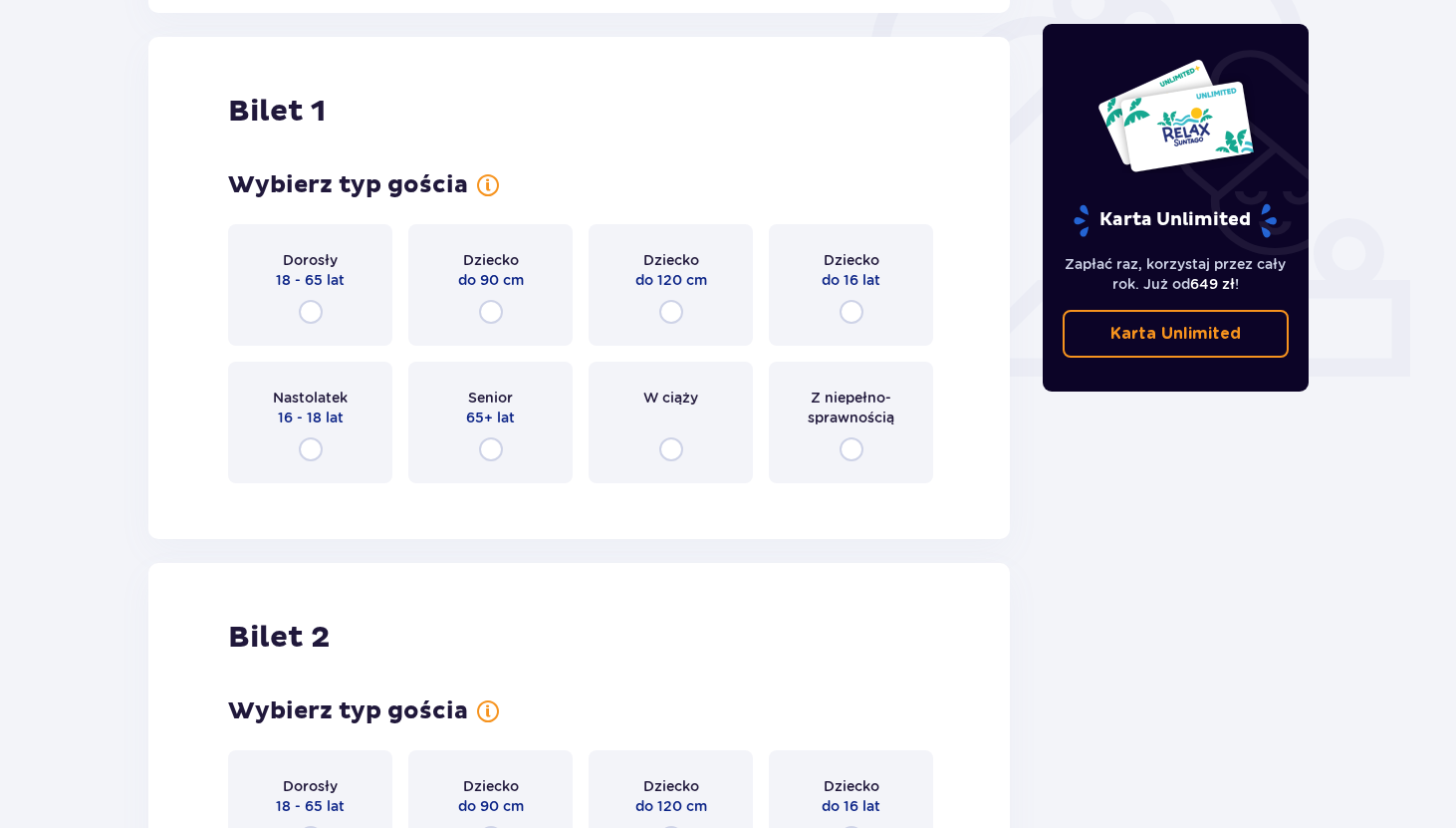 scroll, scrollTop: 666, scrollLeft: 0, axis: vertical 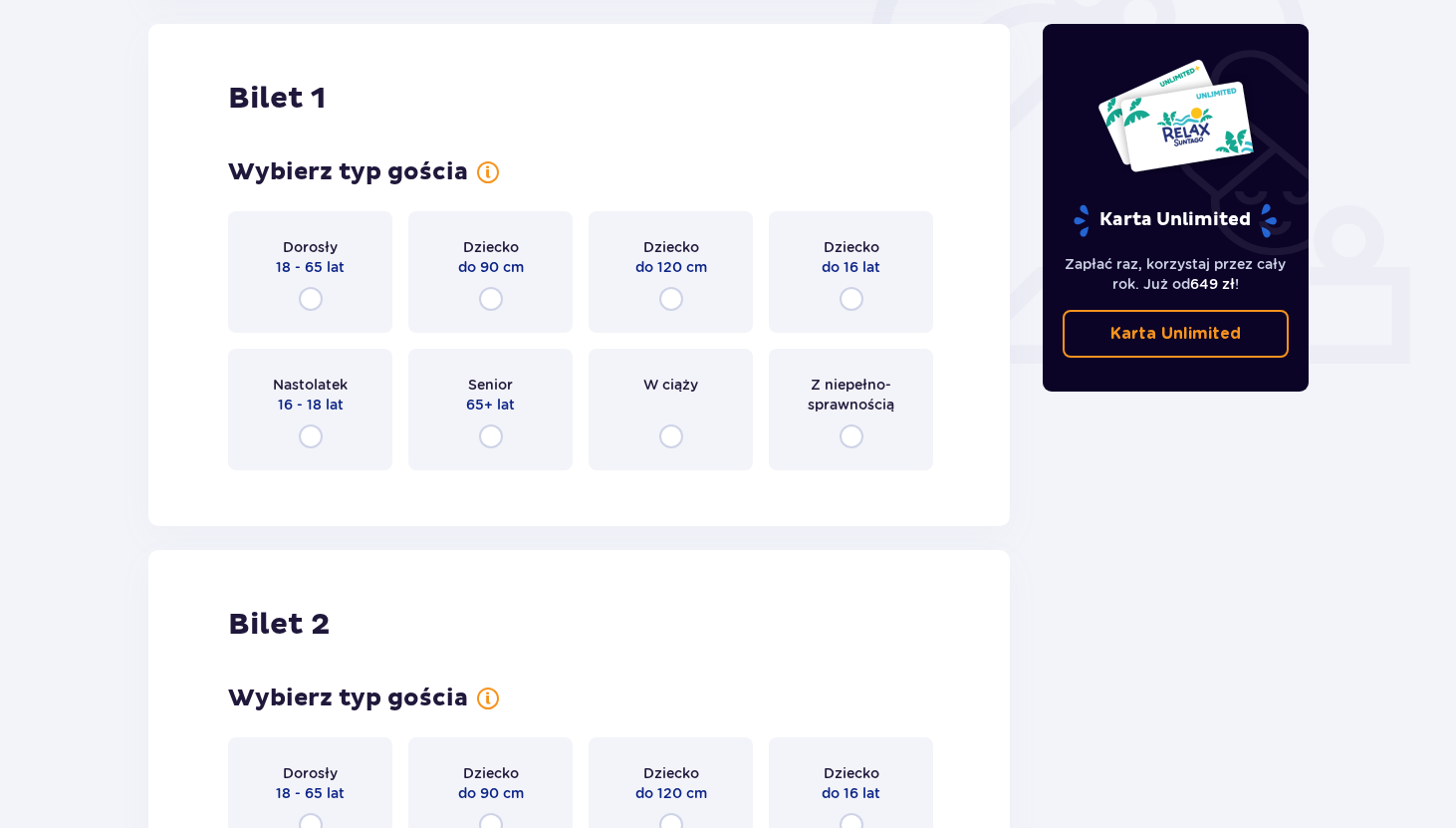 click on "Dorosły 18 - 65 lat" at bounding box center (310, 272) 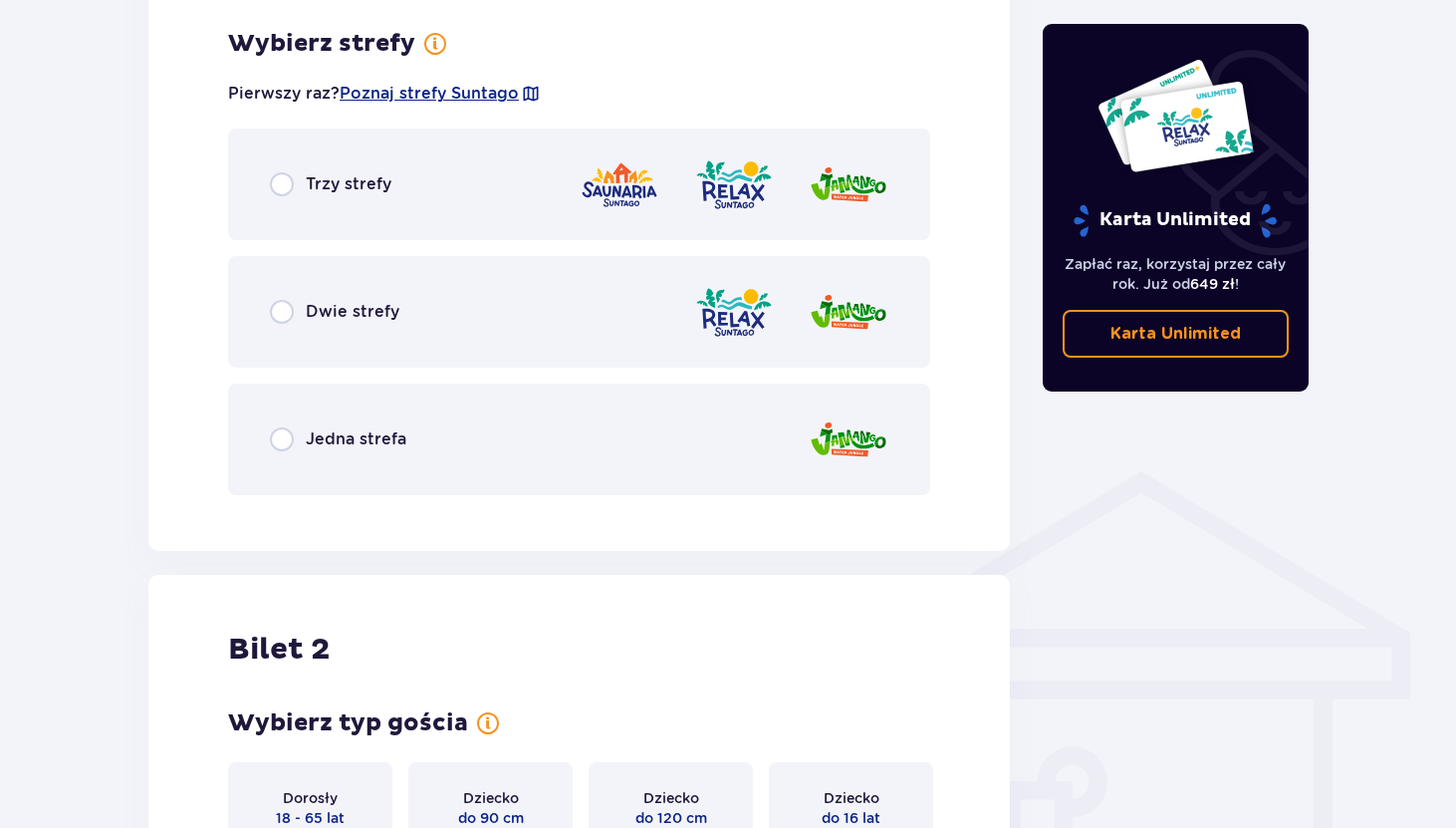 scroll, scrollTop: 1136, scrollLeft: 0, axis: vertical 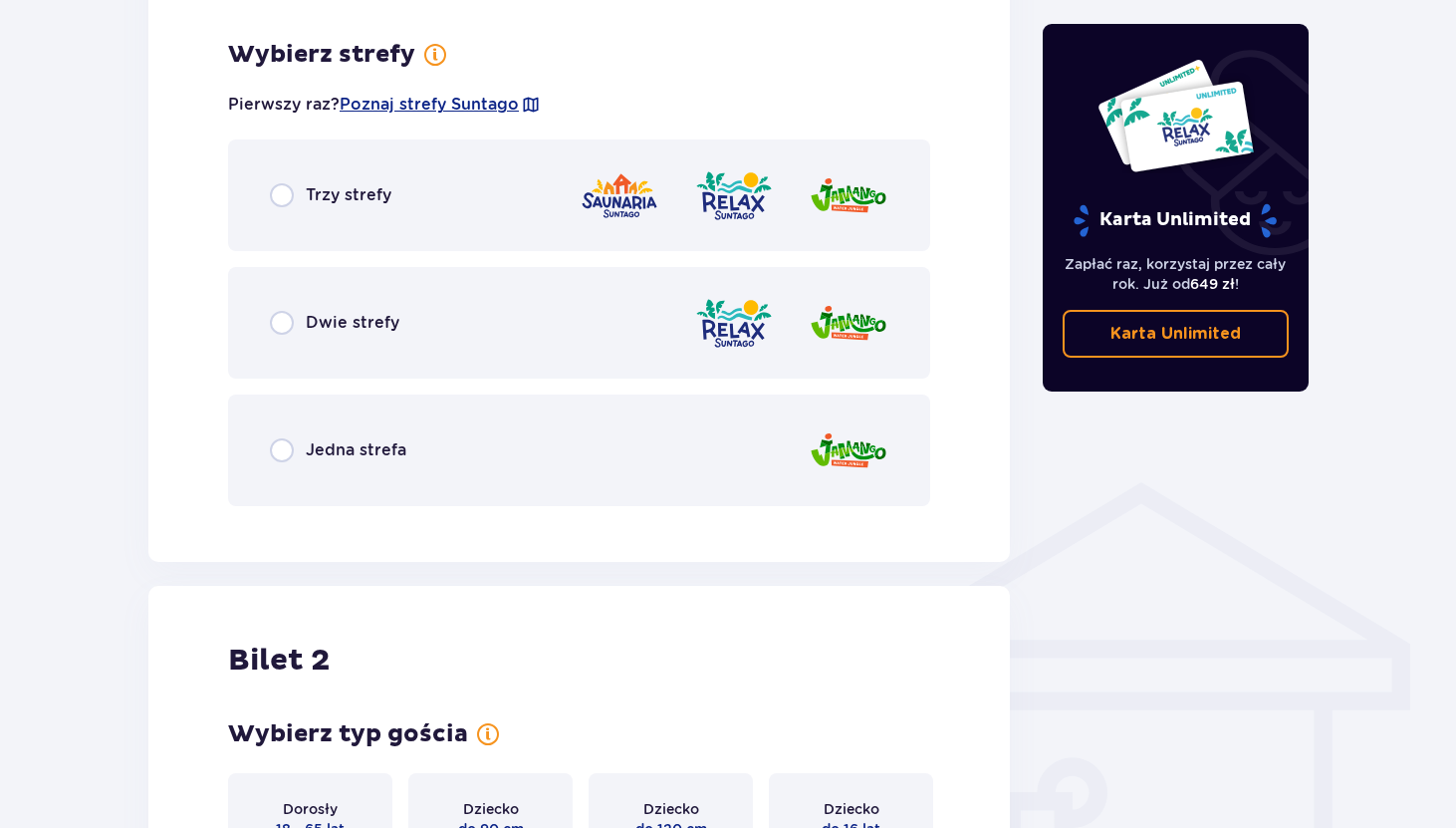 click on "Trzy strefy" at bounding box center (579, 195) 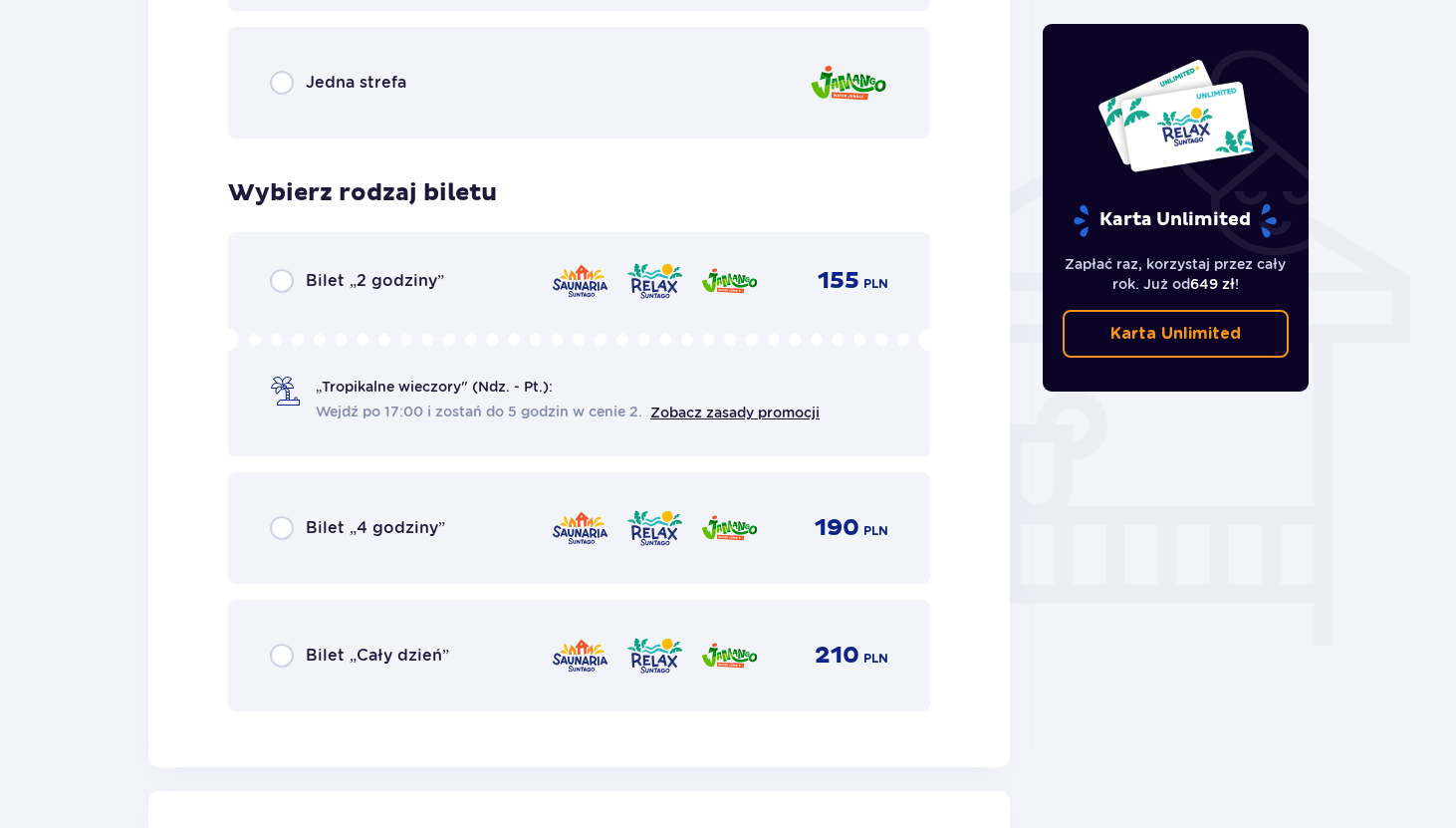 scroll, scrollTop: 1513, scrollLeft: 0, axis: vertical 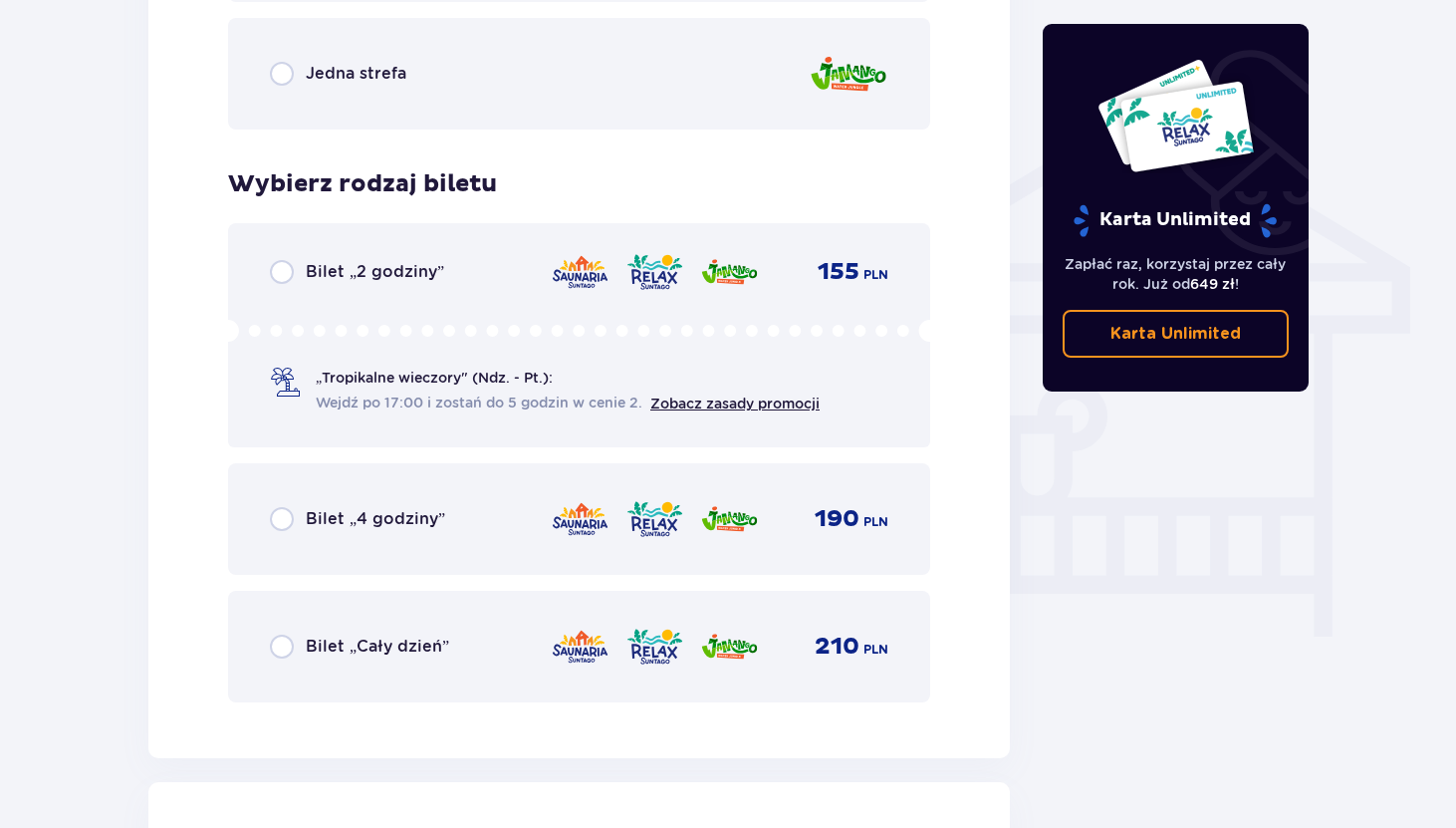 click on "Bilet „Cały dzień” 210 PLN" at bounding box center [579, 647] 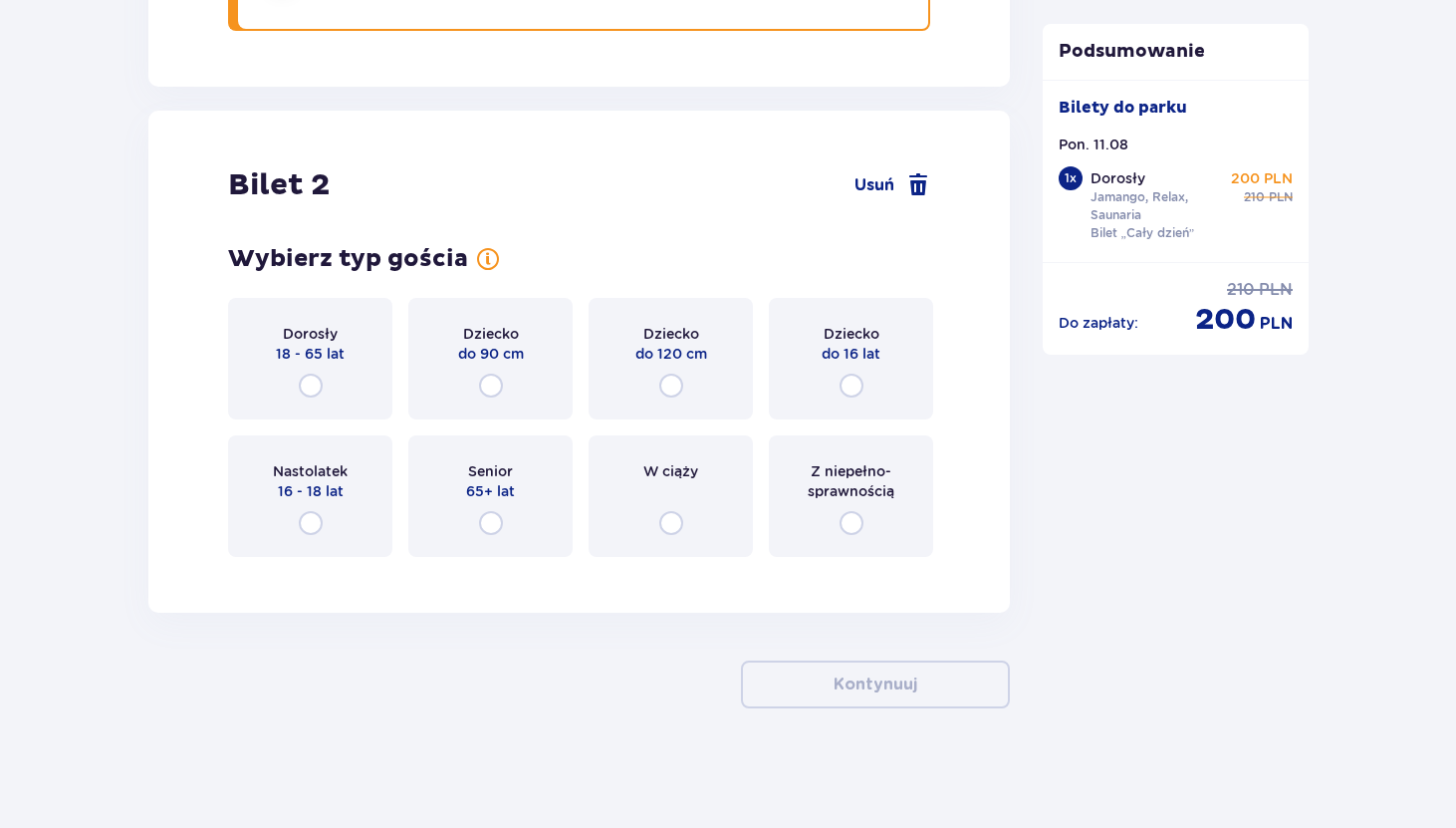 click on "Dorosły 18 - 65 lat" at bounding box center [310, 359] 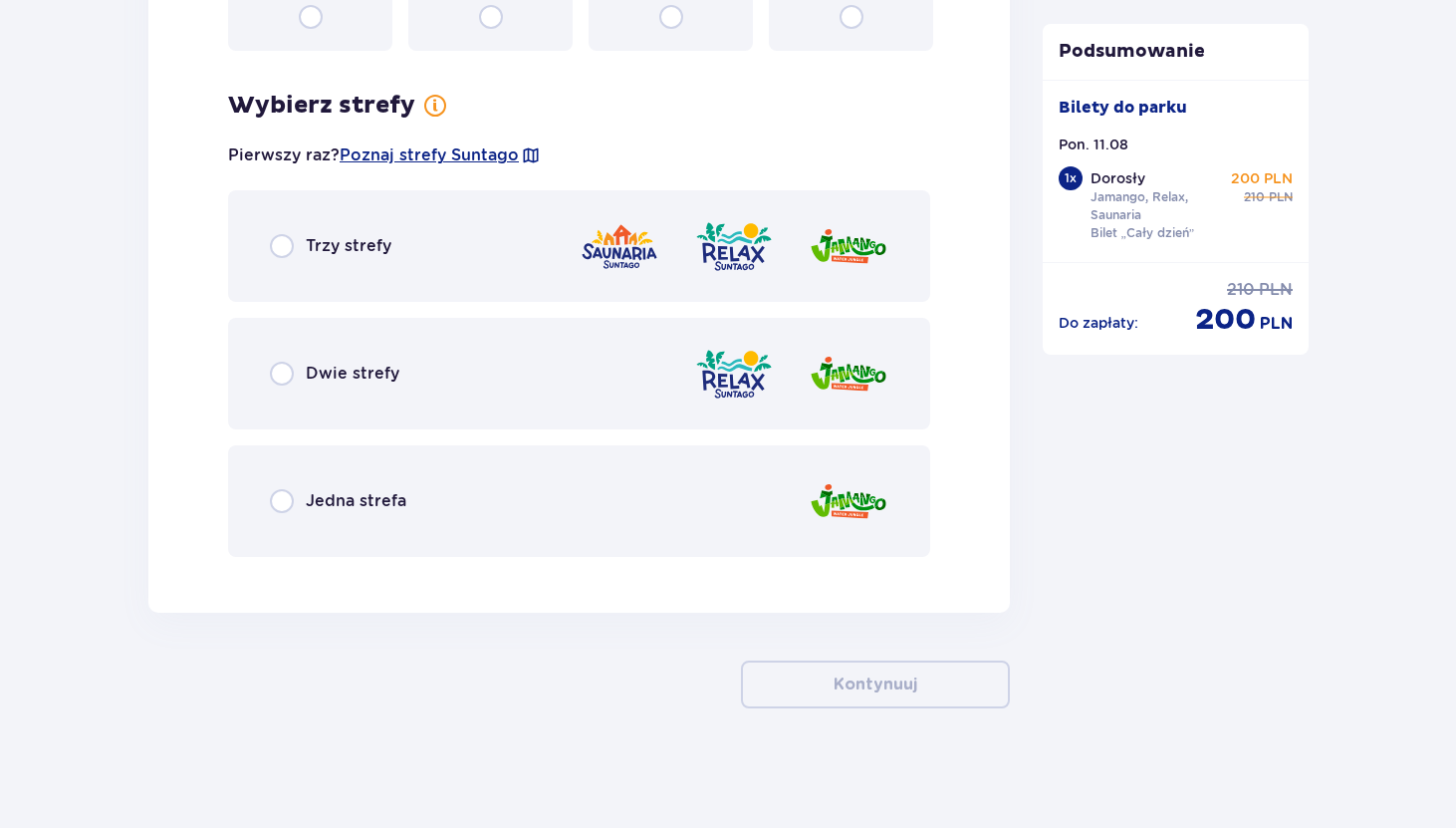 click on "Trzy strefy" at bounding box center [331, 246] 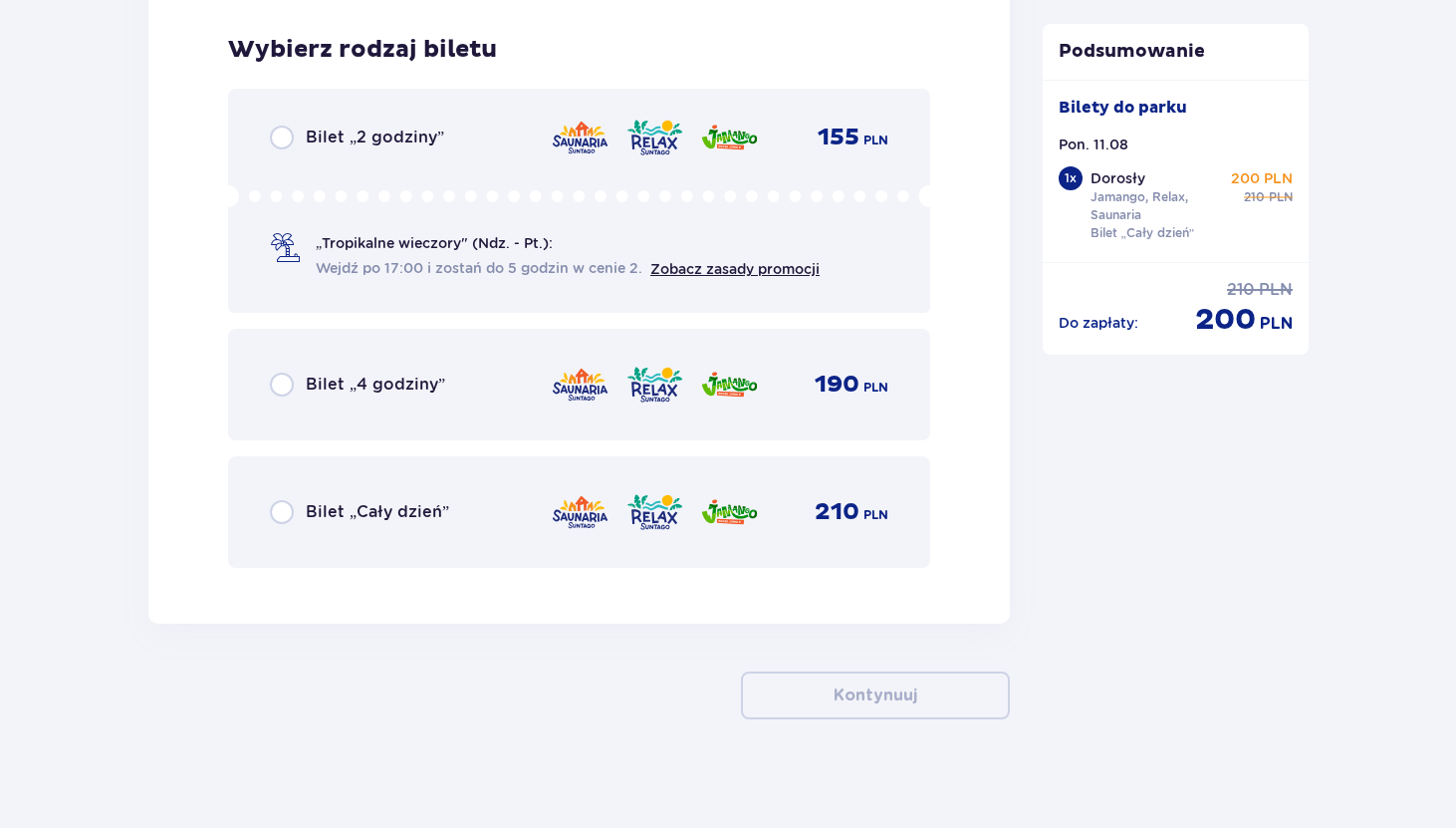 scroll, scrollTop: 3263, scrollLeft: 0, axis: vertical 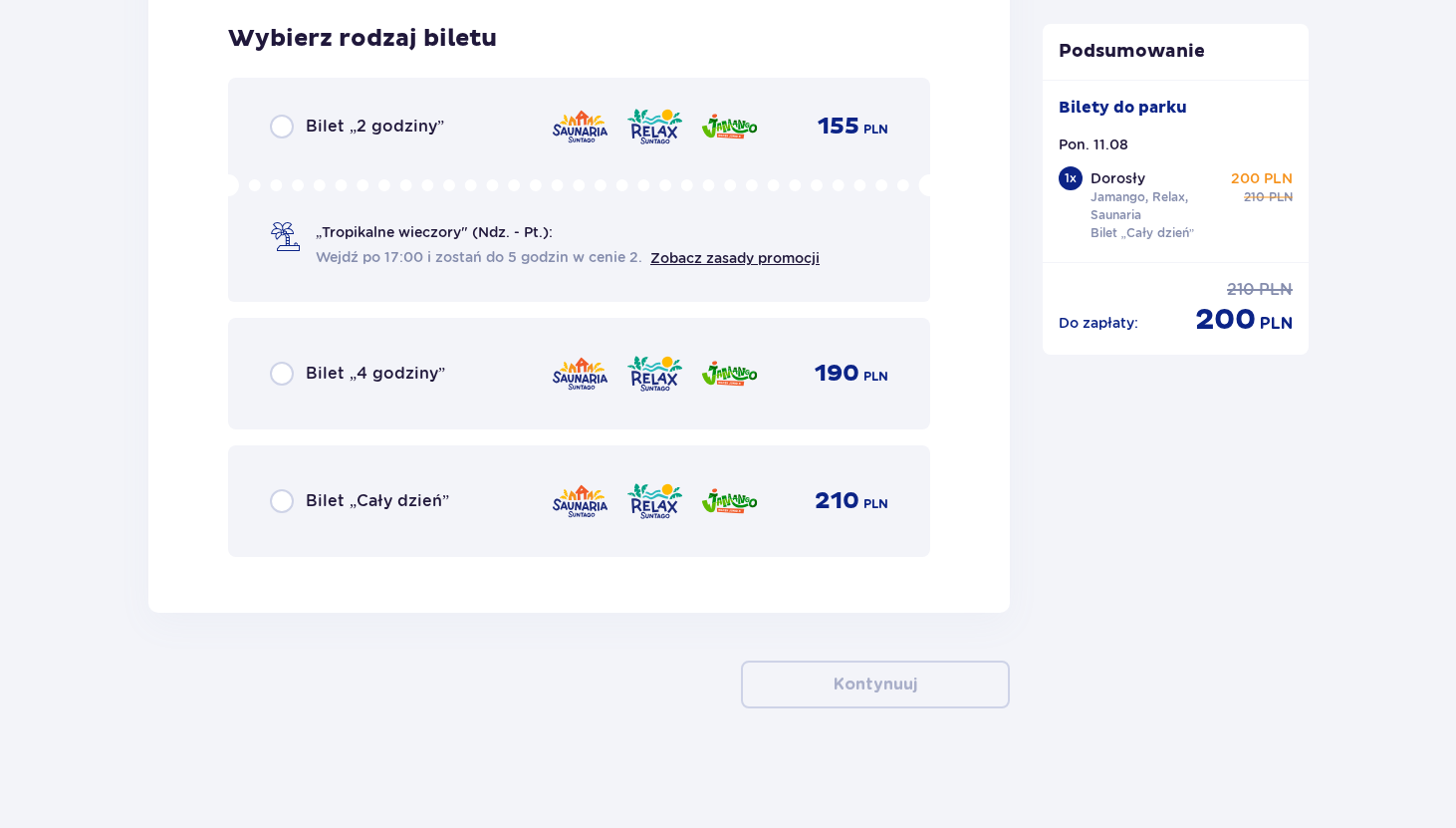 click on "Bilet „Cały dzień”" at bounding box center [360, 501] 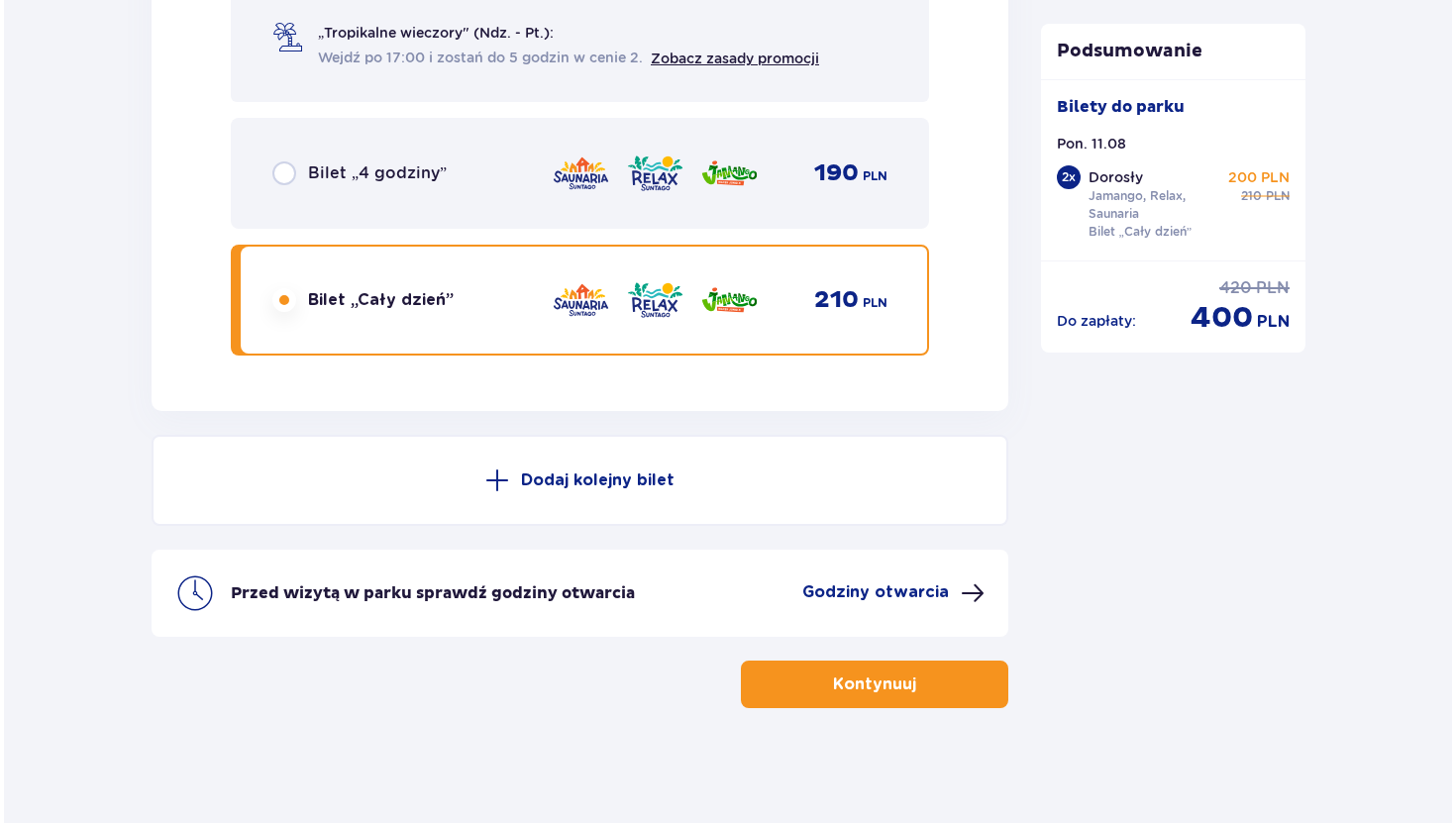 scroll, scrollTop: 3446, scrollLeft: 0, axis: vertical 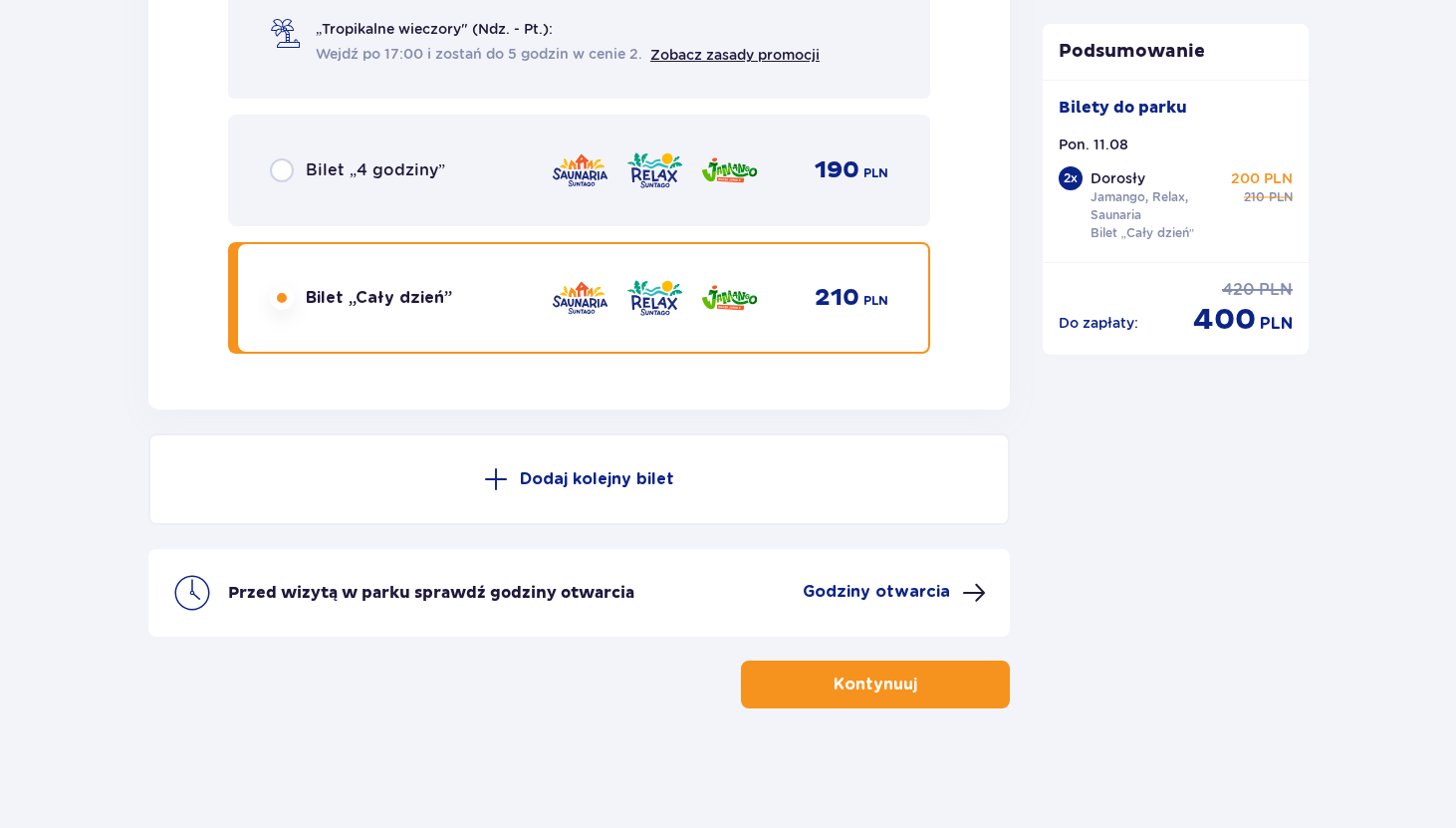click on "Godziny otwarcia" at bounding box center [876, 592] 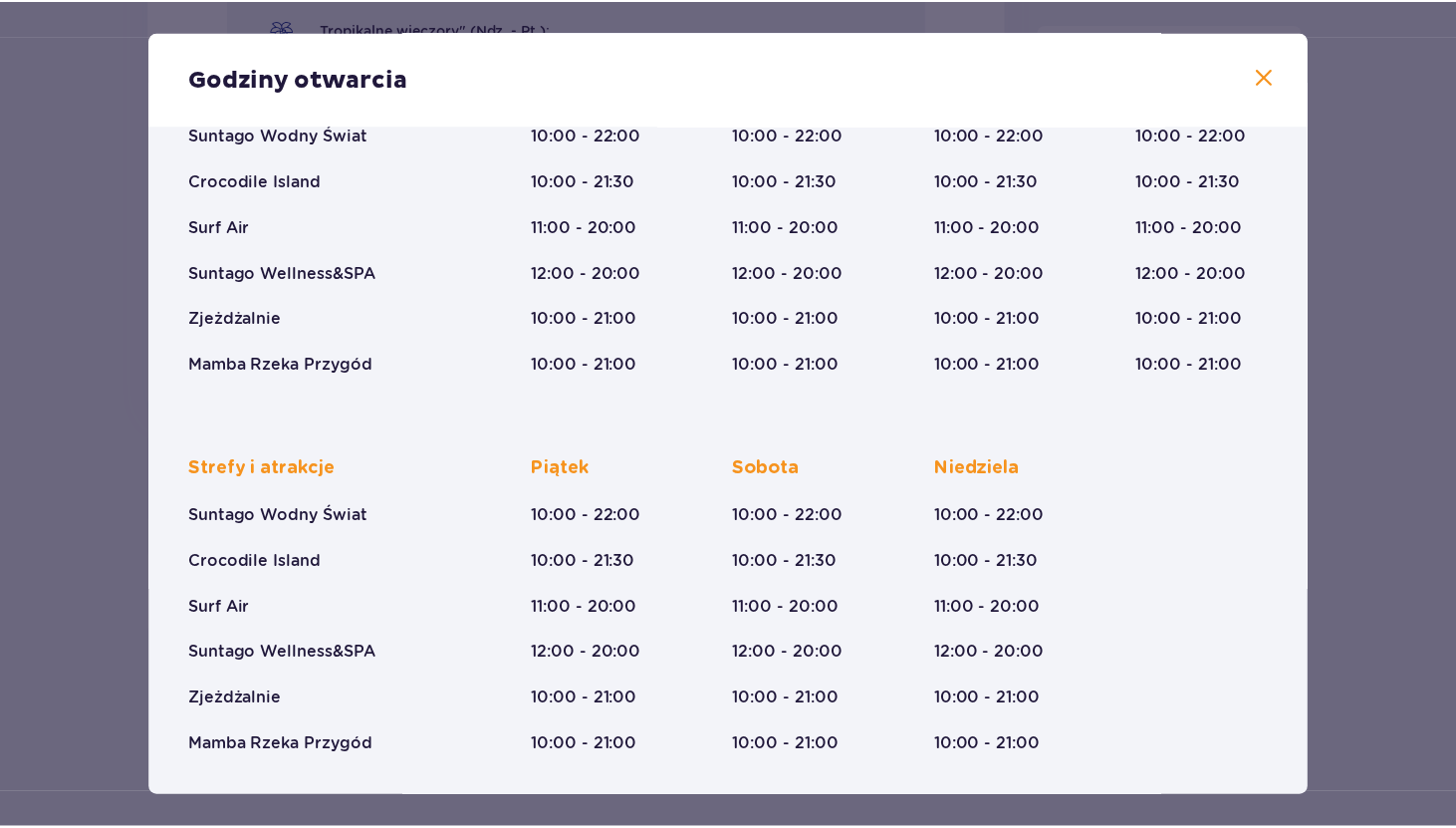 scroll, scrollTop: 0, scrollLeft: 0, axis: both 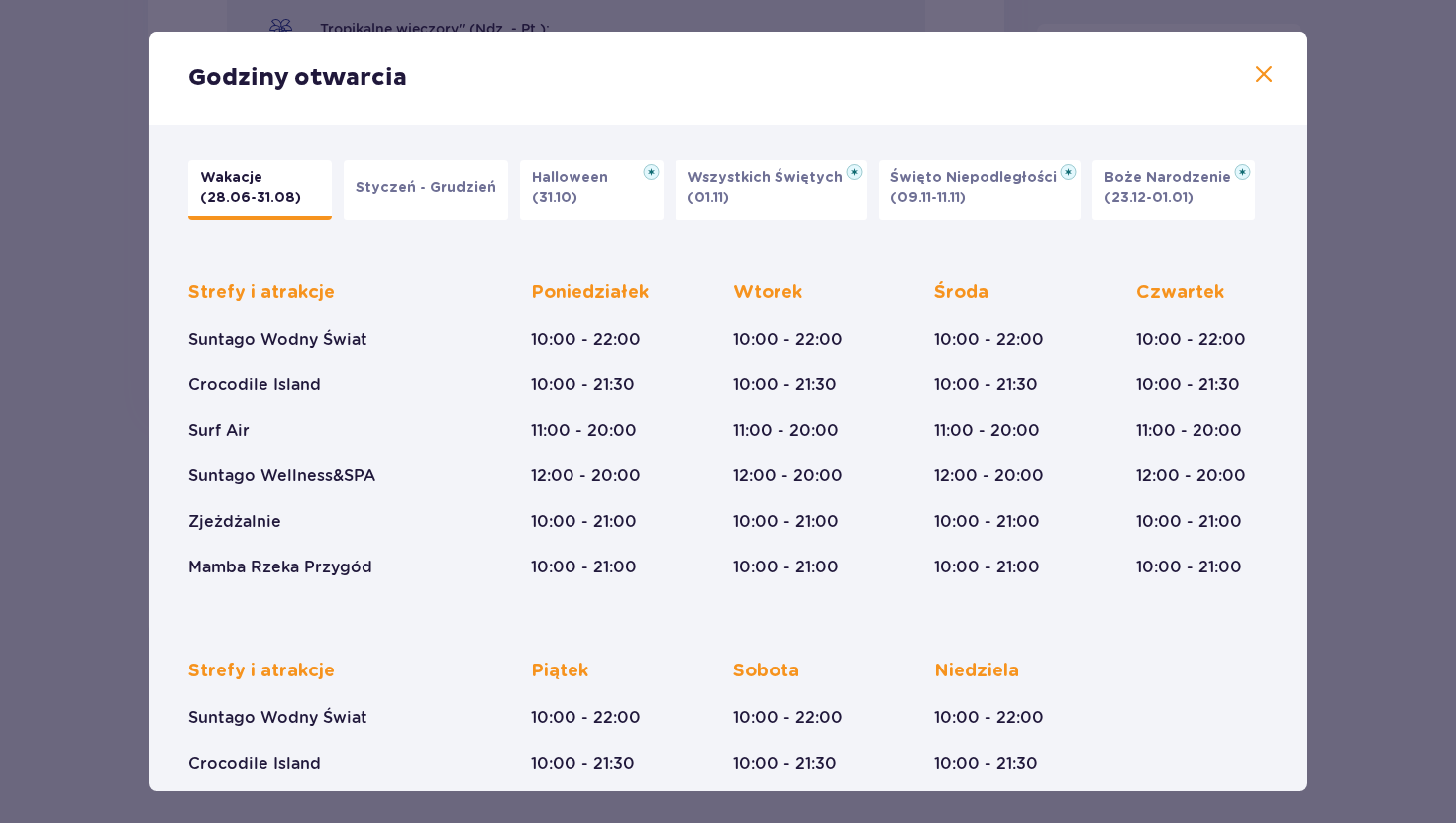 click on "Styczeń - Grudzień" at bounding box center (426, 188) 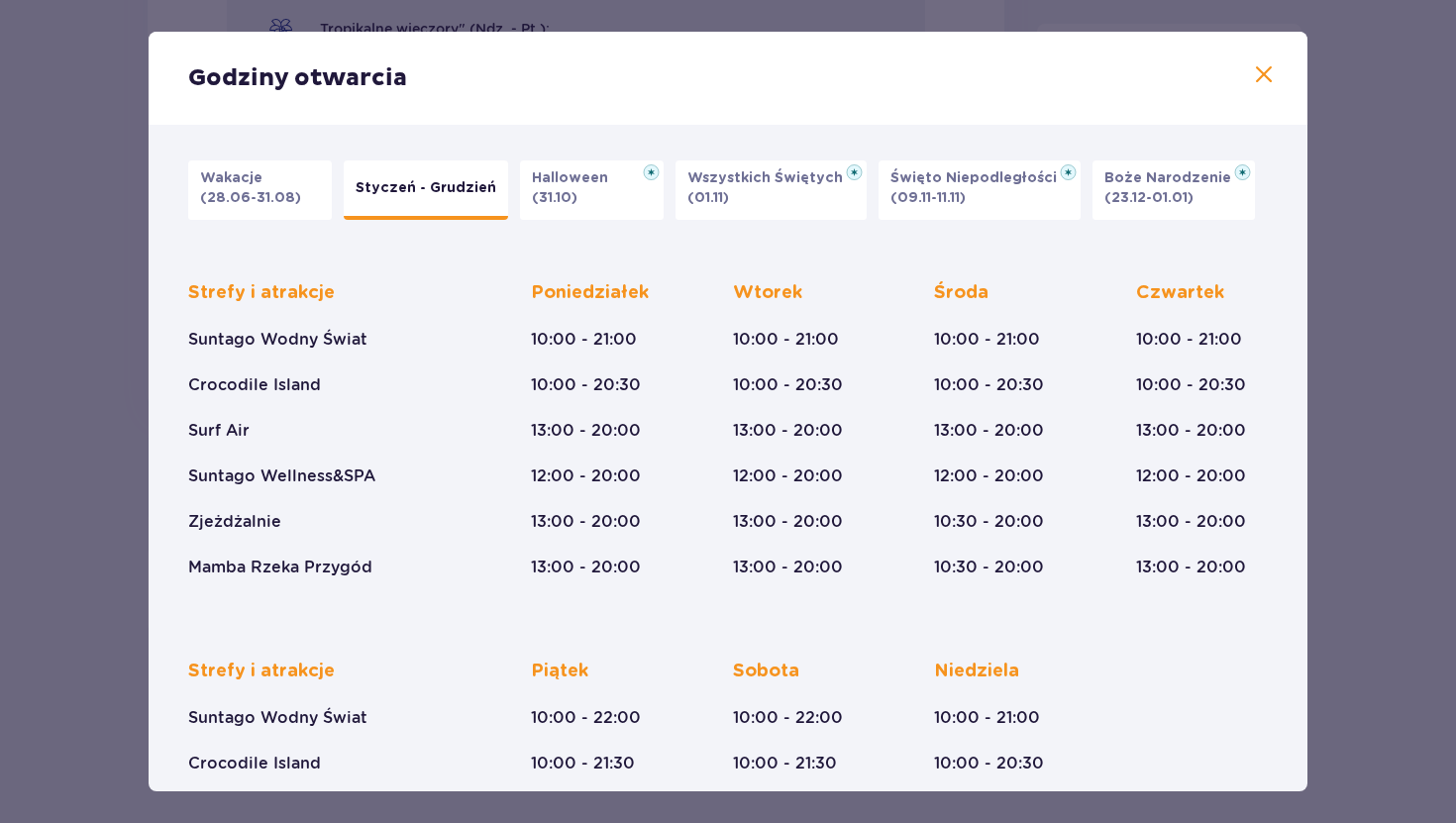 click on "(28.06-31.08)" at bounding box center [251, 198] 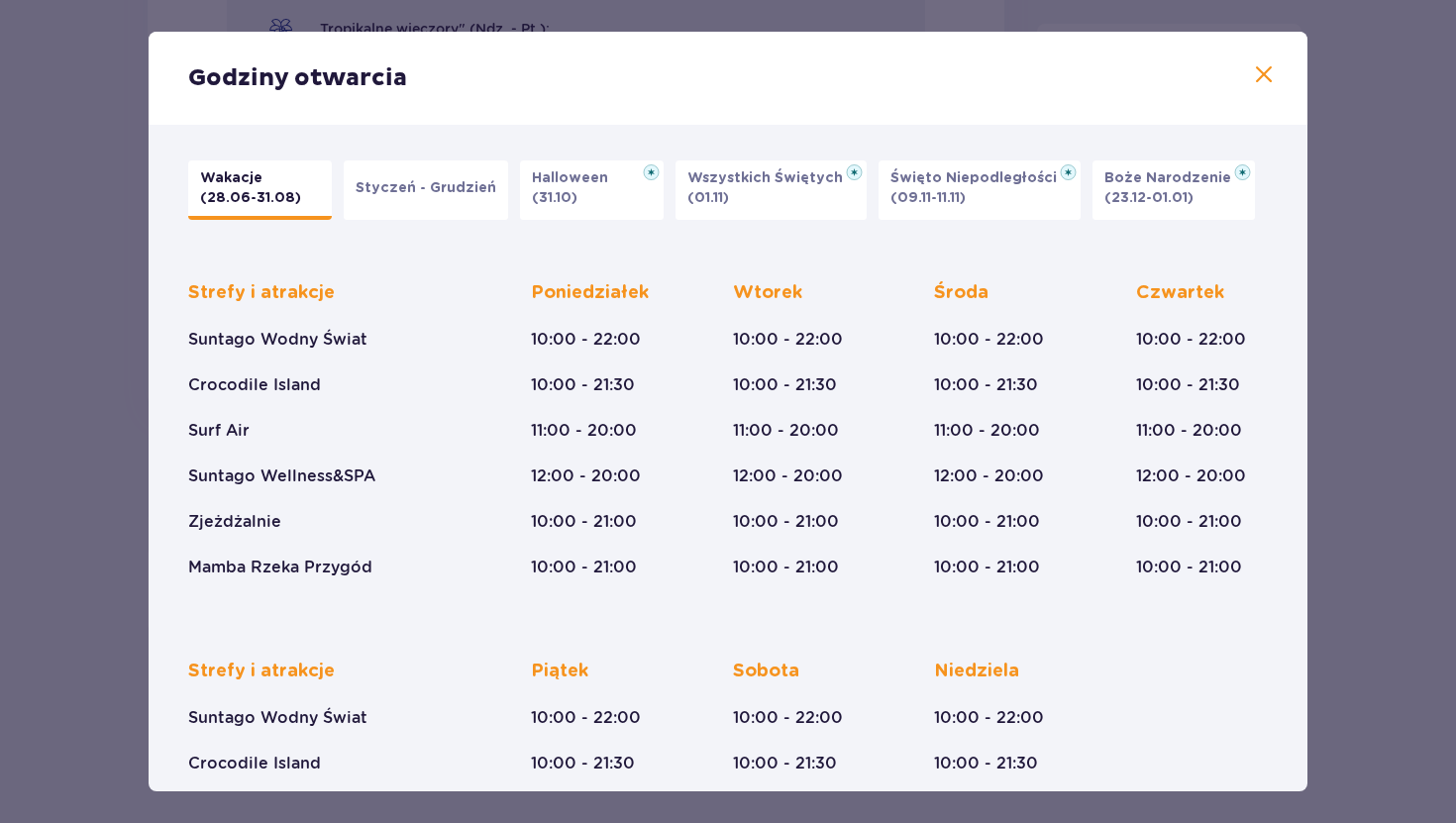 click on "Styczeń - Grudzień" at bounding box center (426, 188) 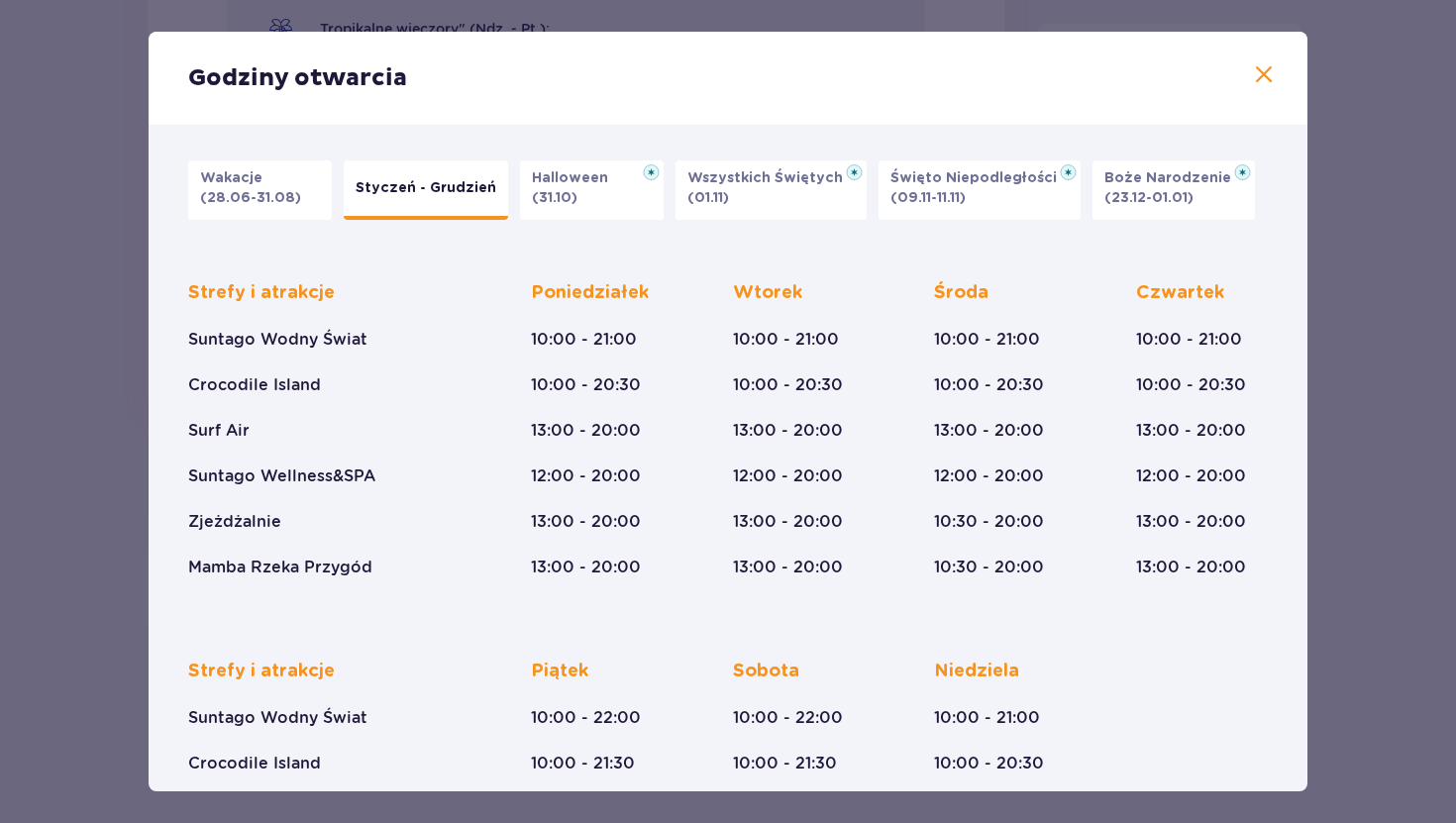 click on "[HOLIDAY]  ([DATE])" at bounding box center [260, 190] 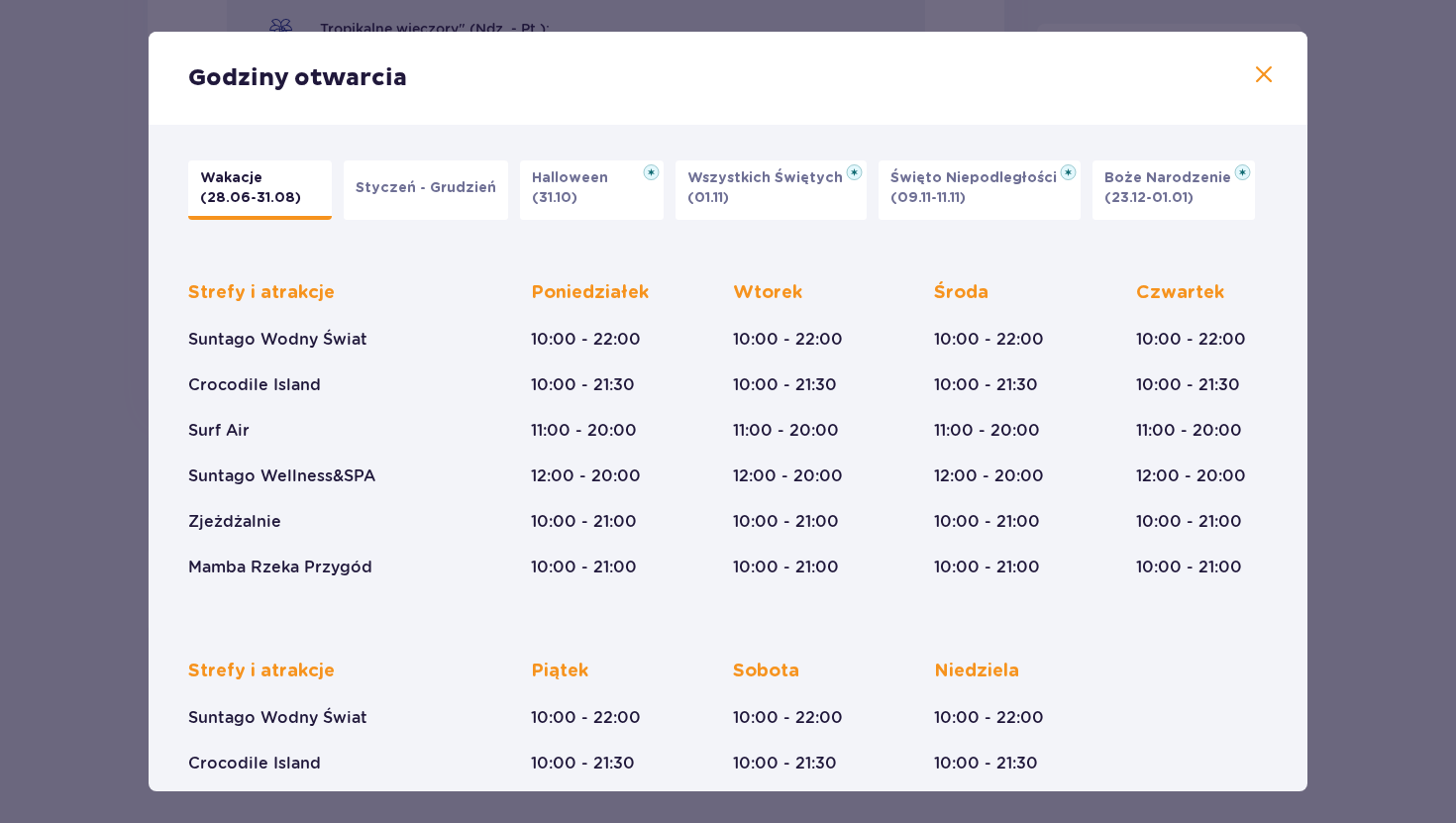 click on "Styczeń - Grudzień" at bounding box center [426, 188] 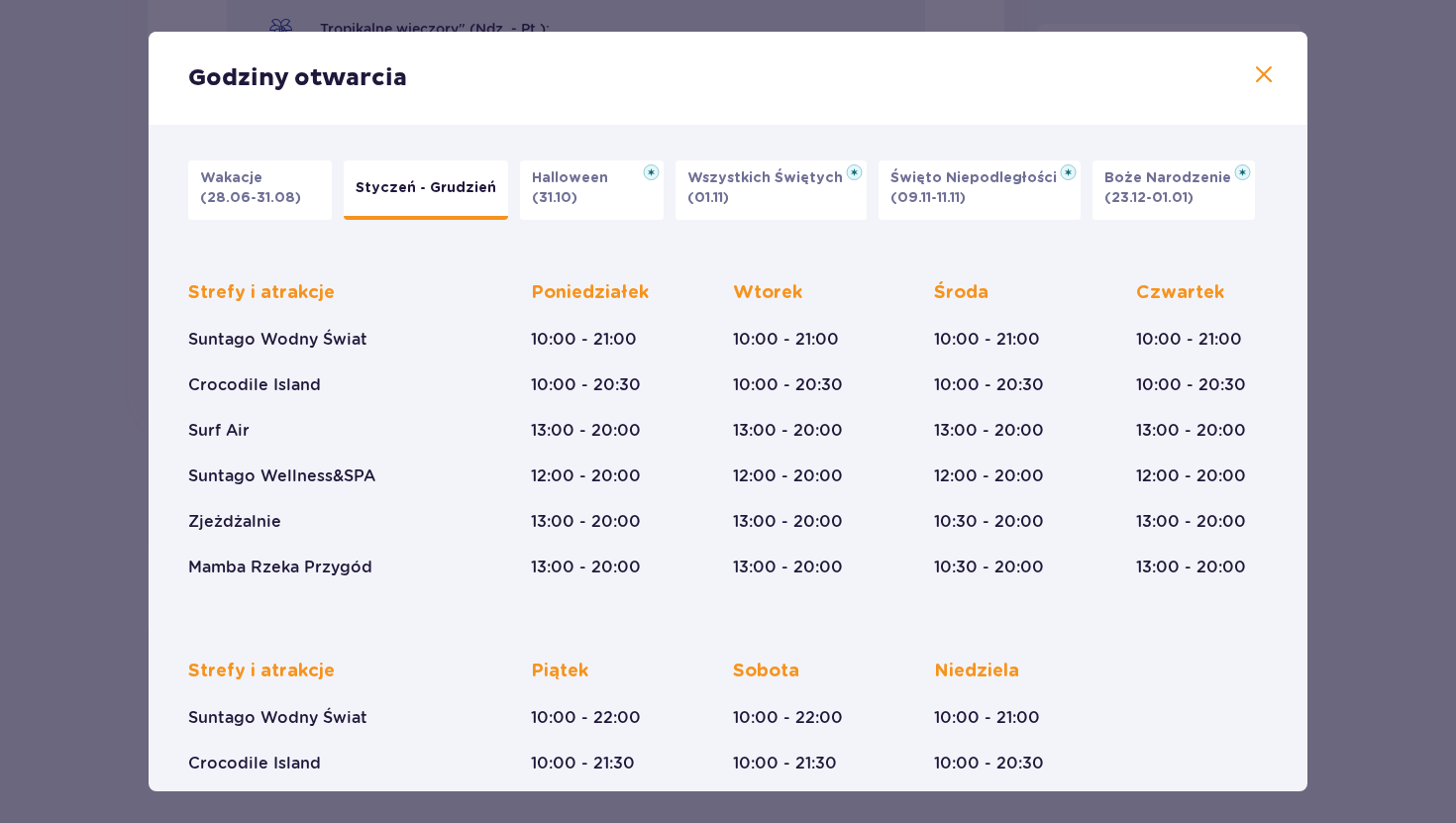 click on "[HOLIDAY]  ([DATE])" at bounding box center (260, 190) 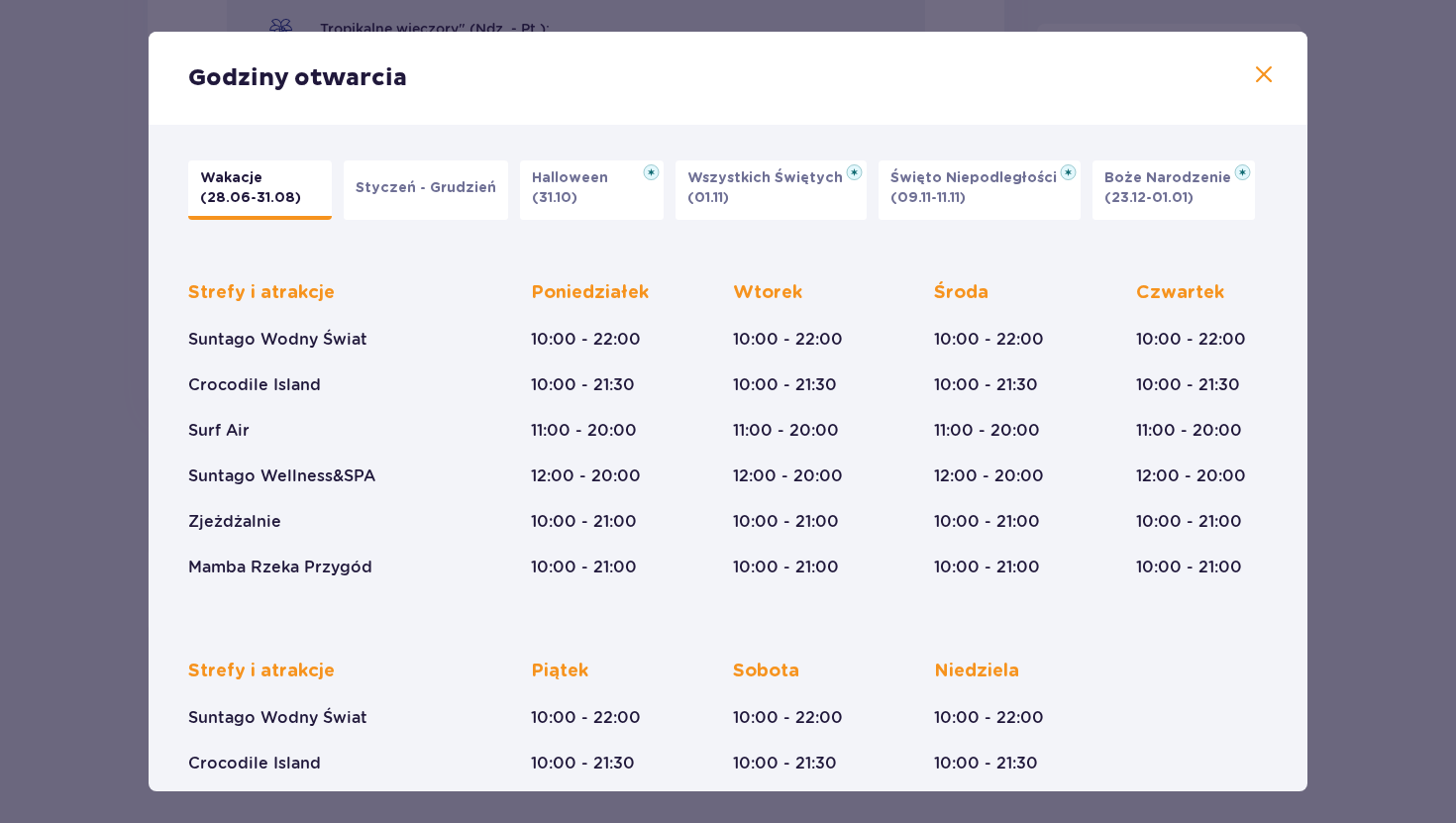 click on "[HOLIDAY]  ([DATE])" at bounding box center [771, 190] 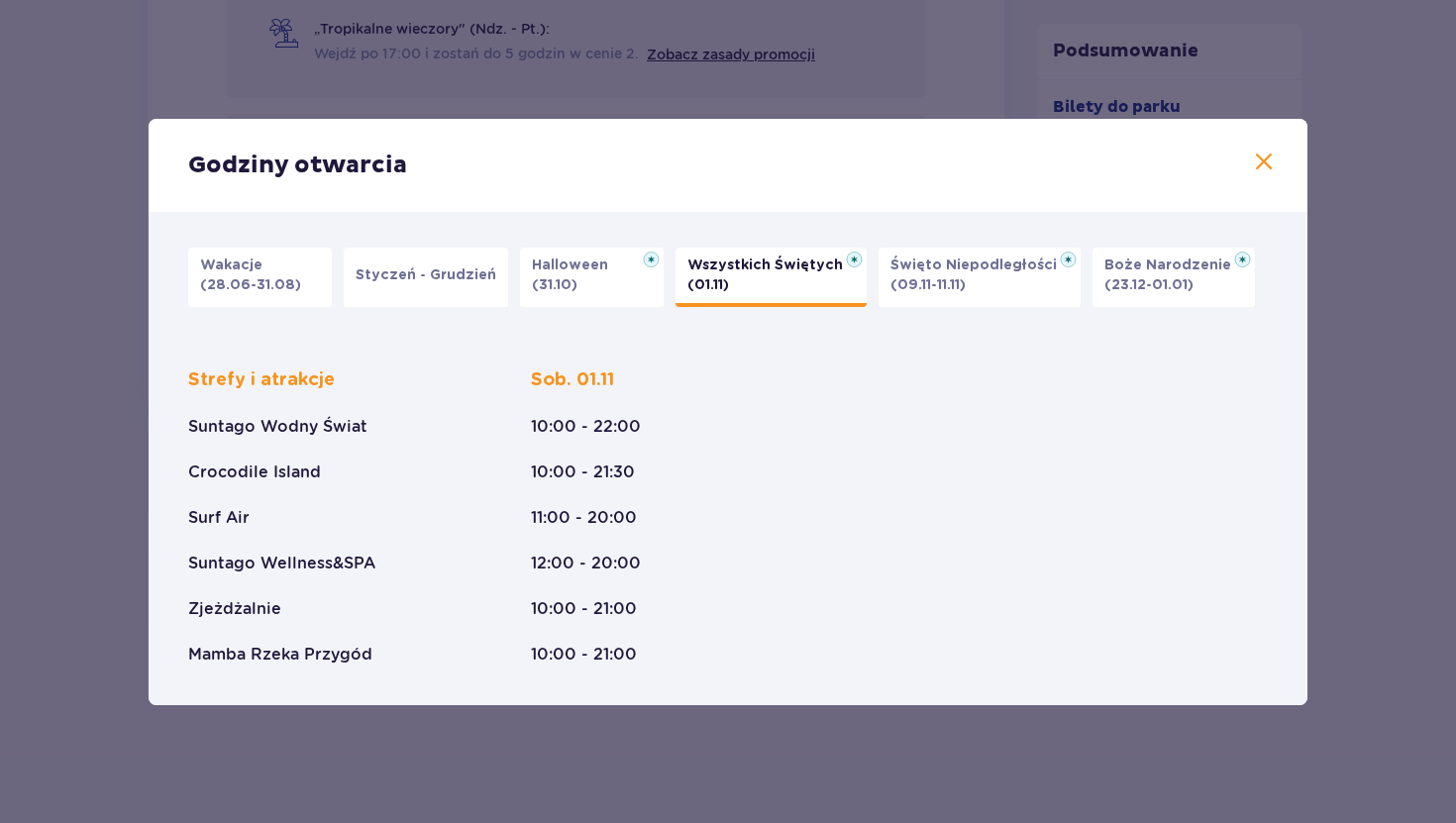 click on "[HOLIDAY]  ([DATE]-[DATE])" at bounding box center (980, 277) 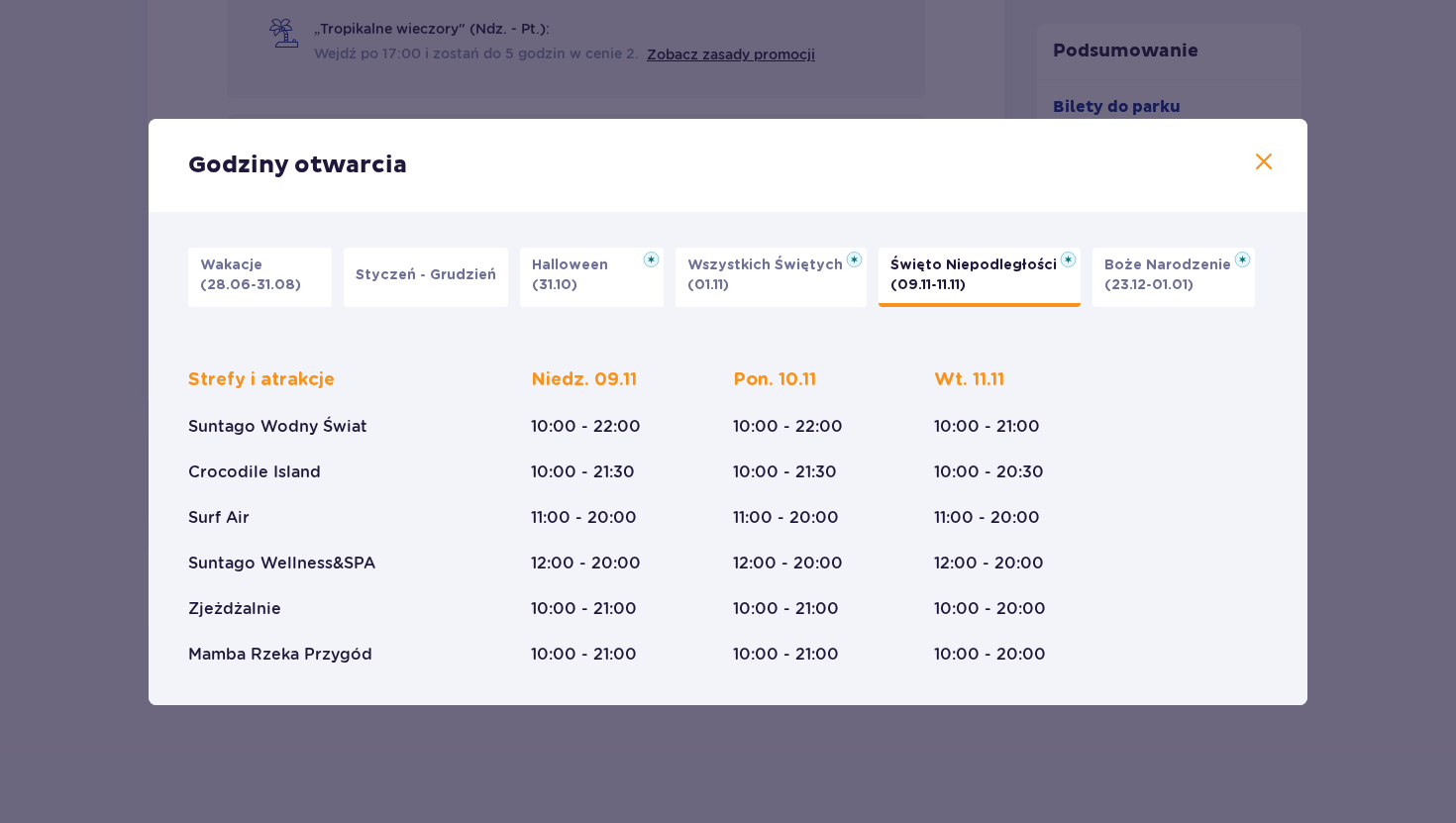 drag, startPoint x: 1143, startPoint y: 270, endPoint x: 350, endPoint y: 232, distance: 793.90994 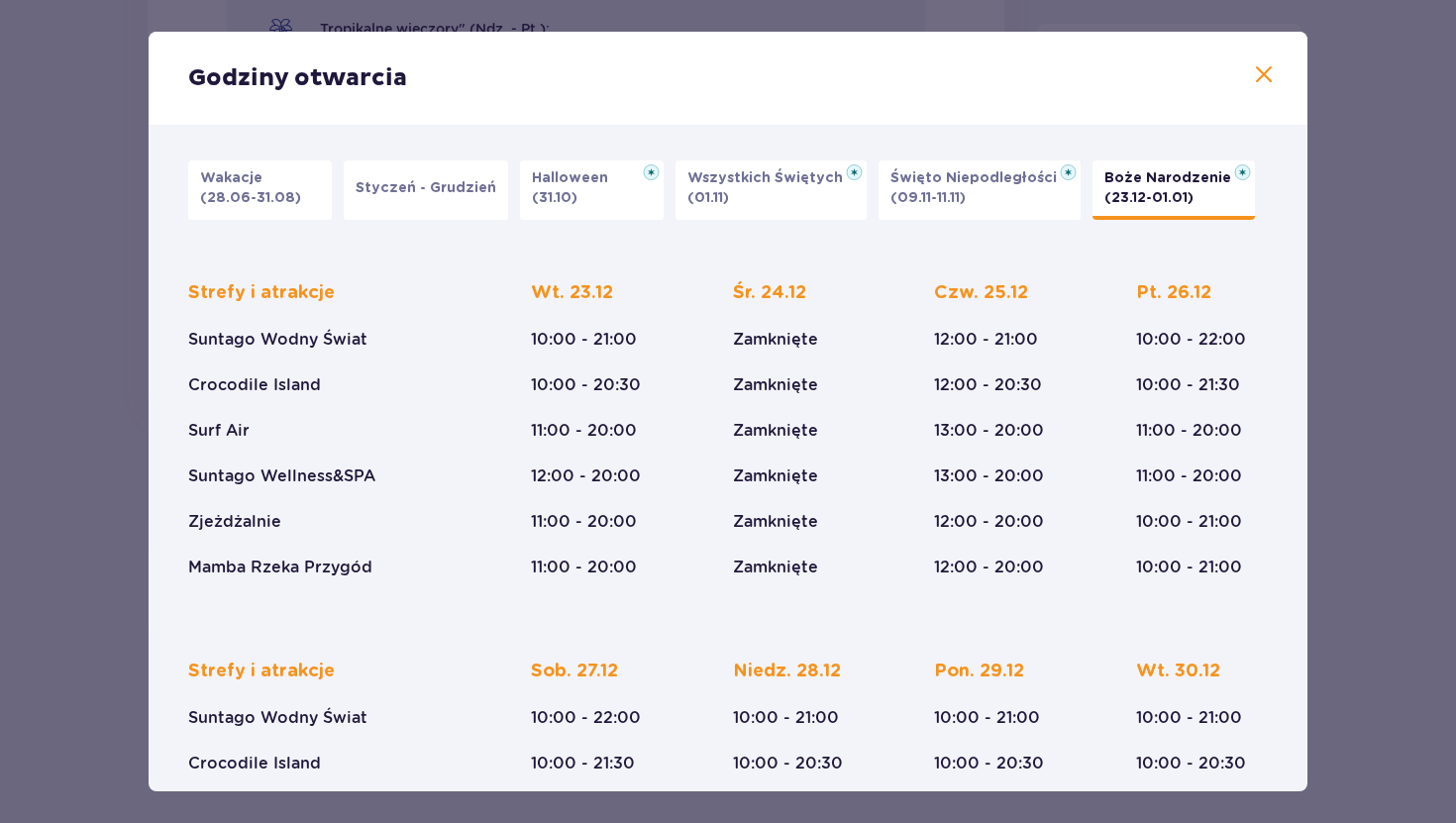 click on "(28.06-31.08)" at bounding box center (251, 198) 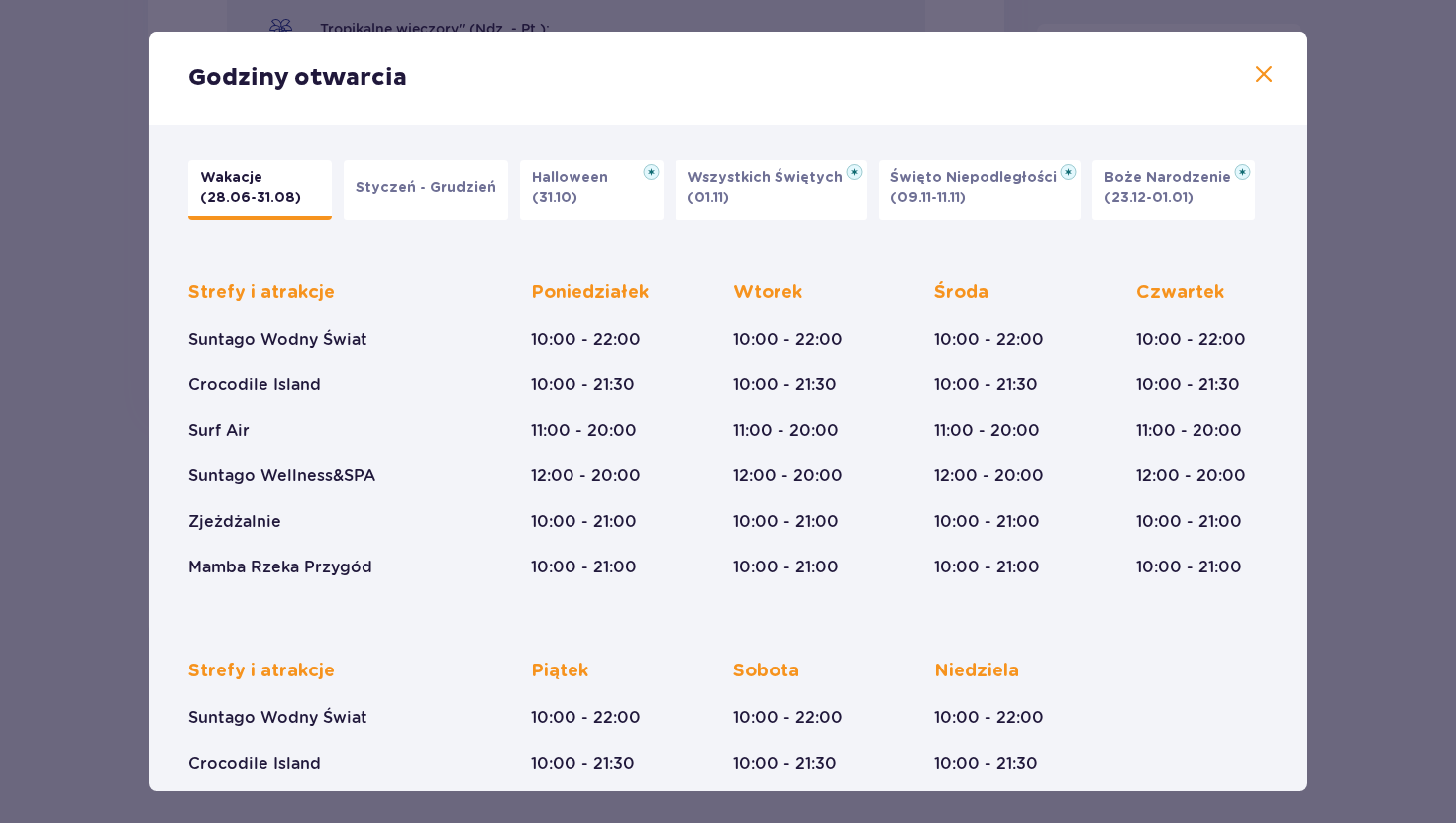 click at bounding box center (1264, 75) 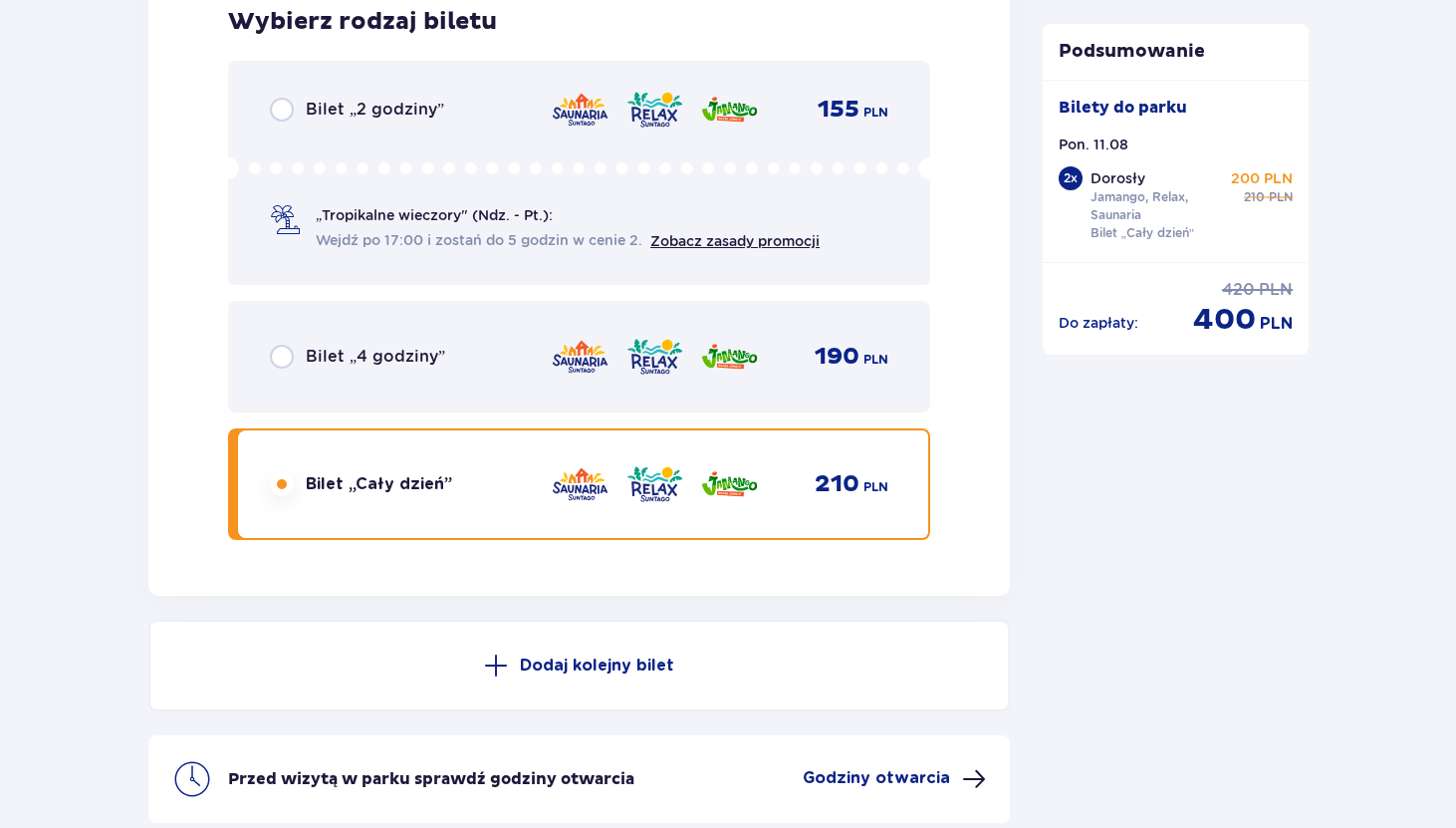 scroll, scrollTop: 3276, scrollLeft: 0, axis: vertical 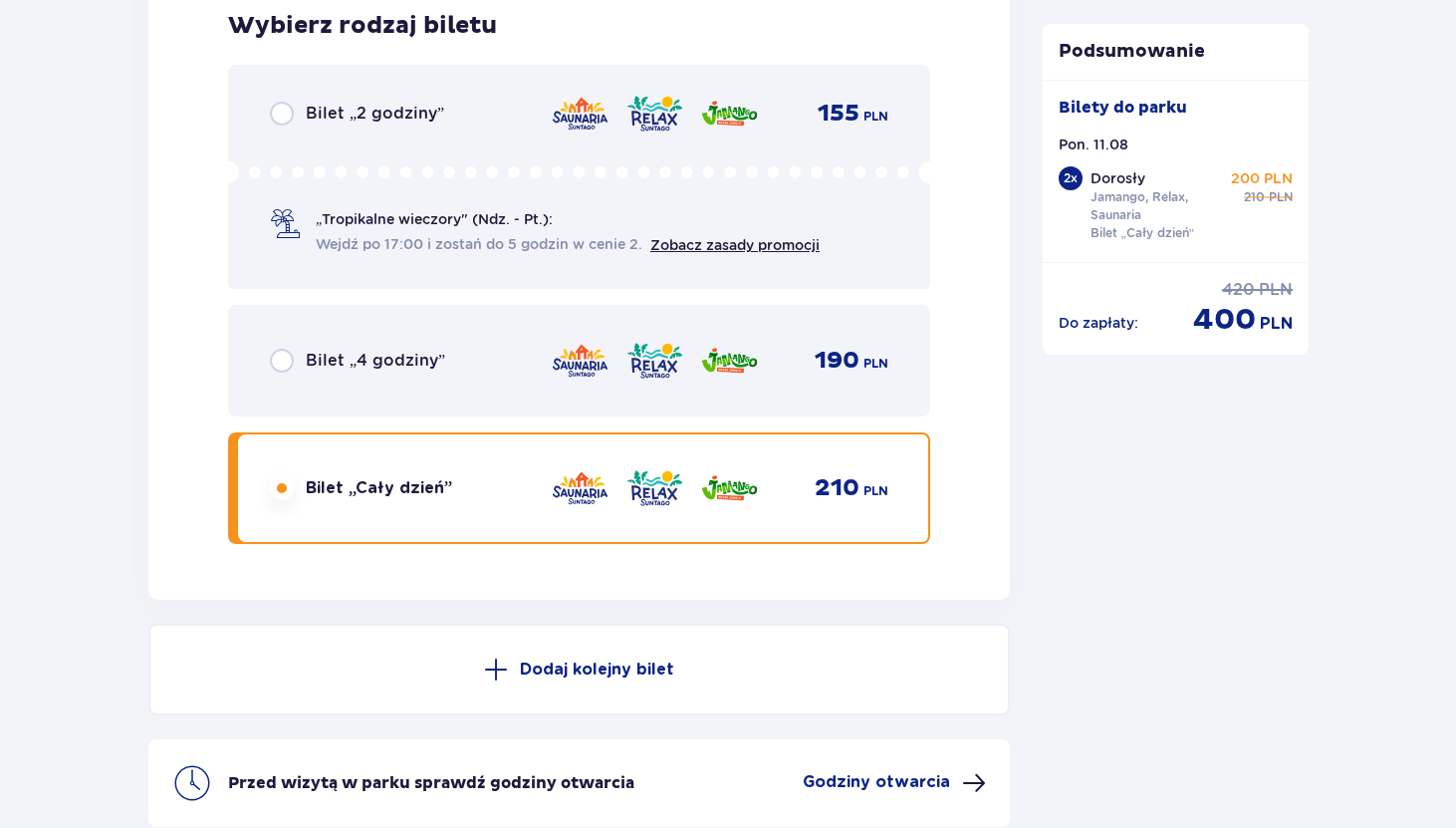 click on "Bilety Pomiń ten krok Znajdź bilety Kupuj bilety online, aby mieć gwarancję wejścia i korzystać z dedykowanych kas szybkiej obsługi. Długość pobytu 1 dzień Dłużej Data przyjazdu [DATE] Liczba osób 2 Kontynuuj Bilet 1 Usuń Wybierz typ gościa Dorosły 18 - 65 lat Dziecko do 90 cm Dziecko do 120 cm Dziecko do 16 lat Nastolatek 16 - 18 lat Senior 65+ lat W ciąży Z niepełno­sprawnością Wybierz strefy Pierwszy raz? Poznaj strefy Suntago Trzy strefy Dwie strefy Jedna strefa Wybierz rodzaj biletu Bilet „2 godziny” 155 PLN „Tropikalne wieczory" (Ndz. - Pt.): Wejdź po 17:00 i zostań do 5 godzin w cenie 2. Zobacz zasady promocji Bilet „4 godziny” 190 PLN Bilet „Cały dzień” 210 PLN Bilet 2 Usuń Wybierz typ gościa Dorosły 18 - 65 lat Dziecko do 90 cm Dziecko do 120 cm Dziecko do 16 lat Nastolatek 16 - 18 lat Senior 65+ lat W ciąży Z niepełno­sprawnością Wybierz strefy Pierwszy raz? Poznaj strefy Suntago Trzy strefy Dwie strefy Jedna strefa Wybierz rodzaj biletu" at bounding box center (728, -1051) 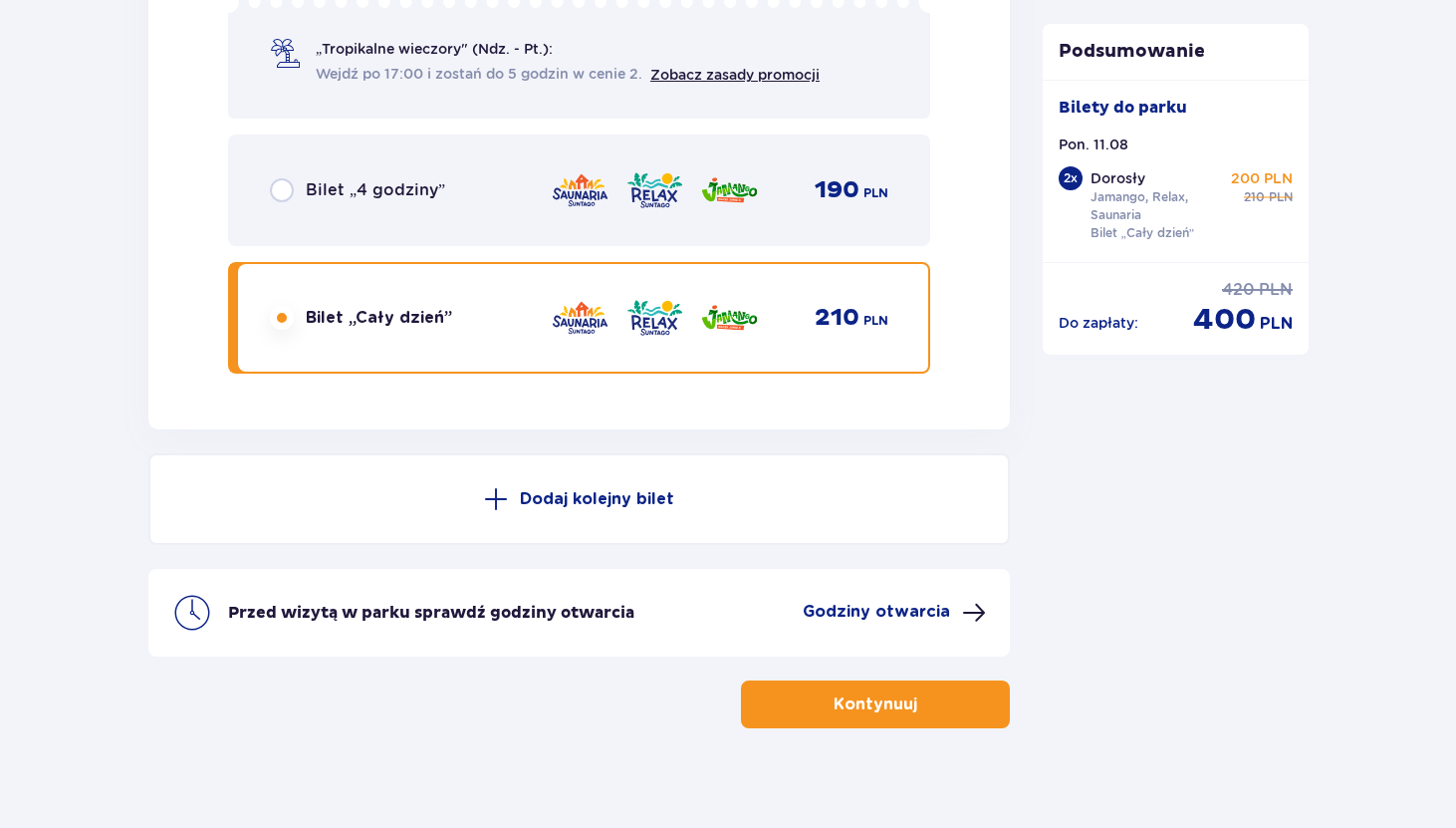 scroll, scrollTop: 3466, scrollLeft: 0, axis: vertical 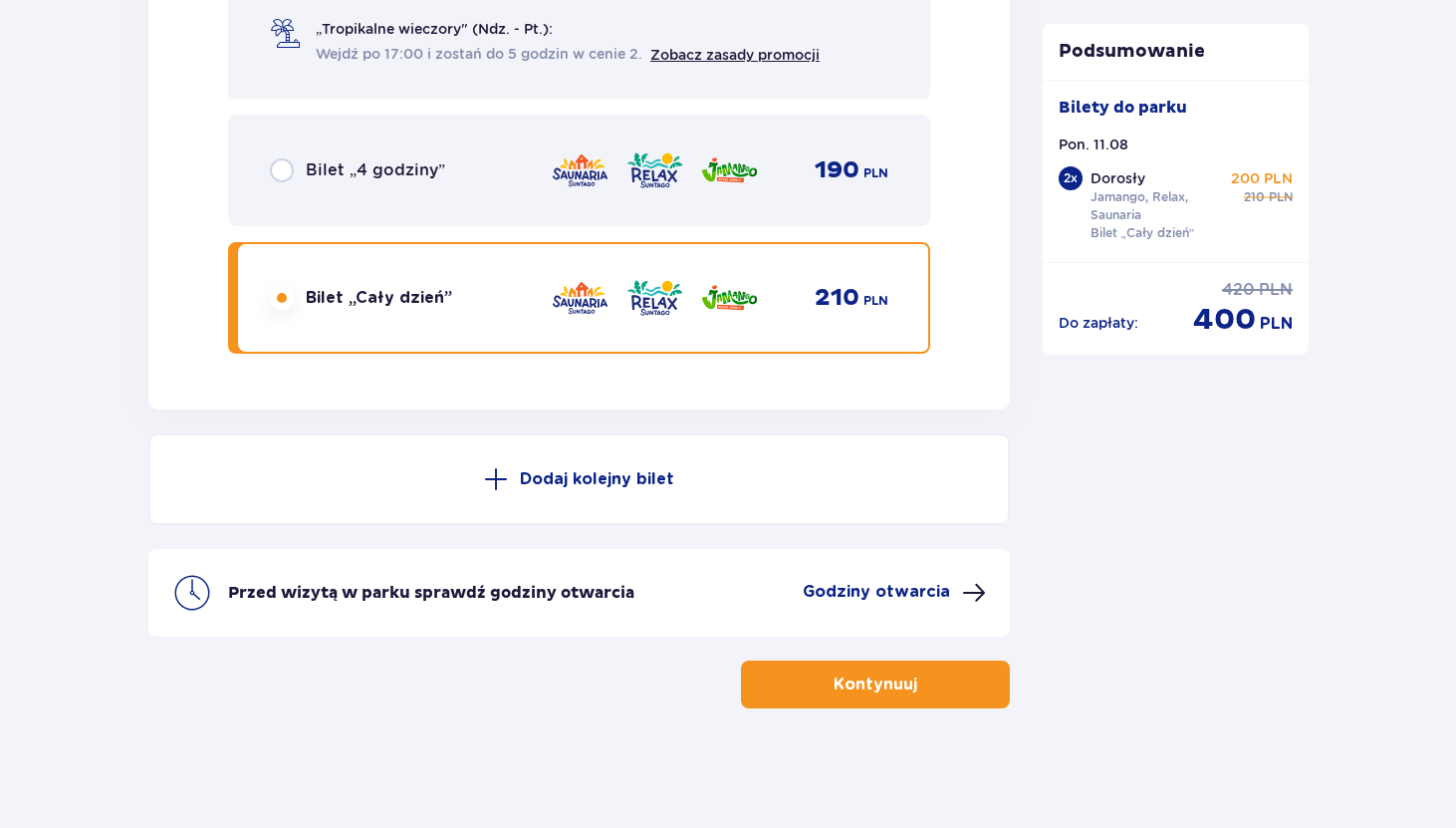 click on "Kontynuuj" at bounding box center (875, 685) 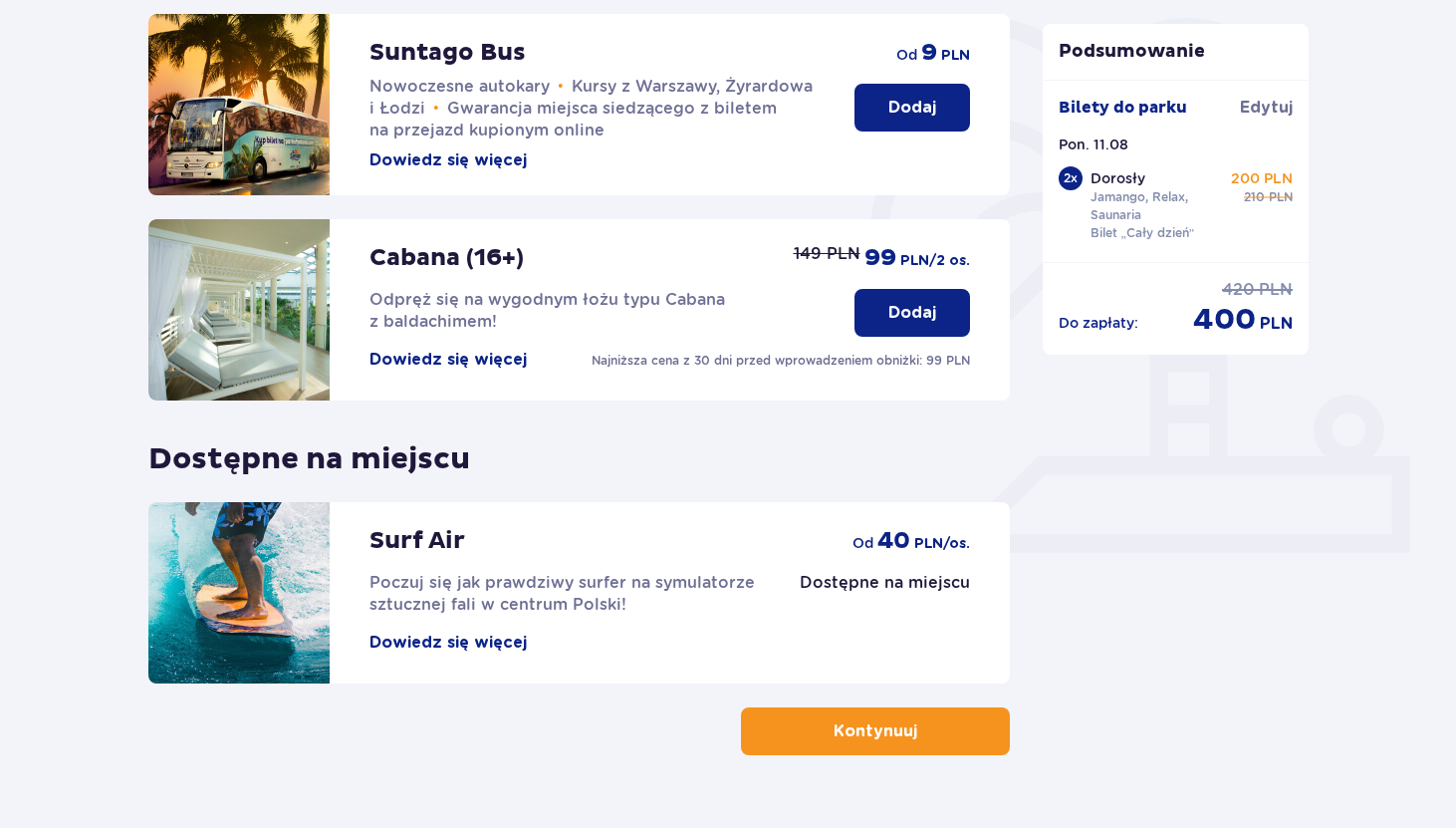 scroll, scrollTop: 523, scrollLeft: 0, axis: vertical 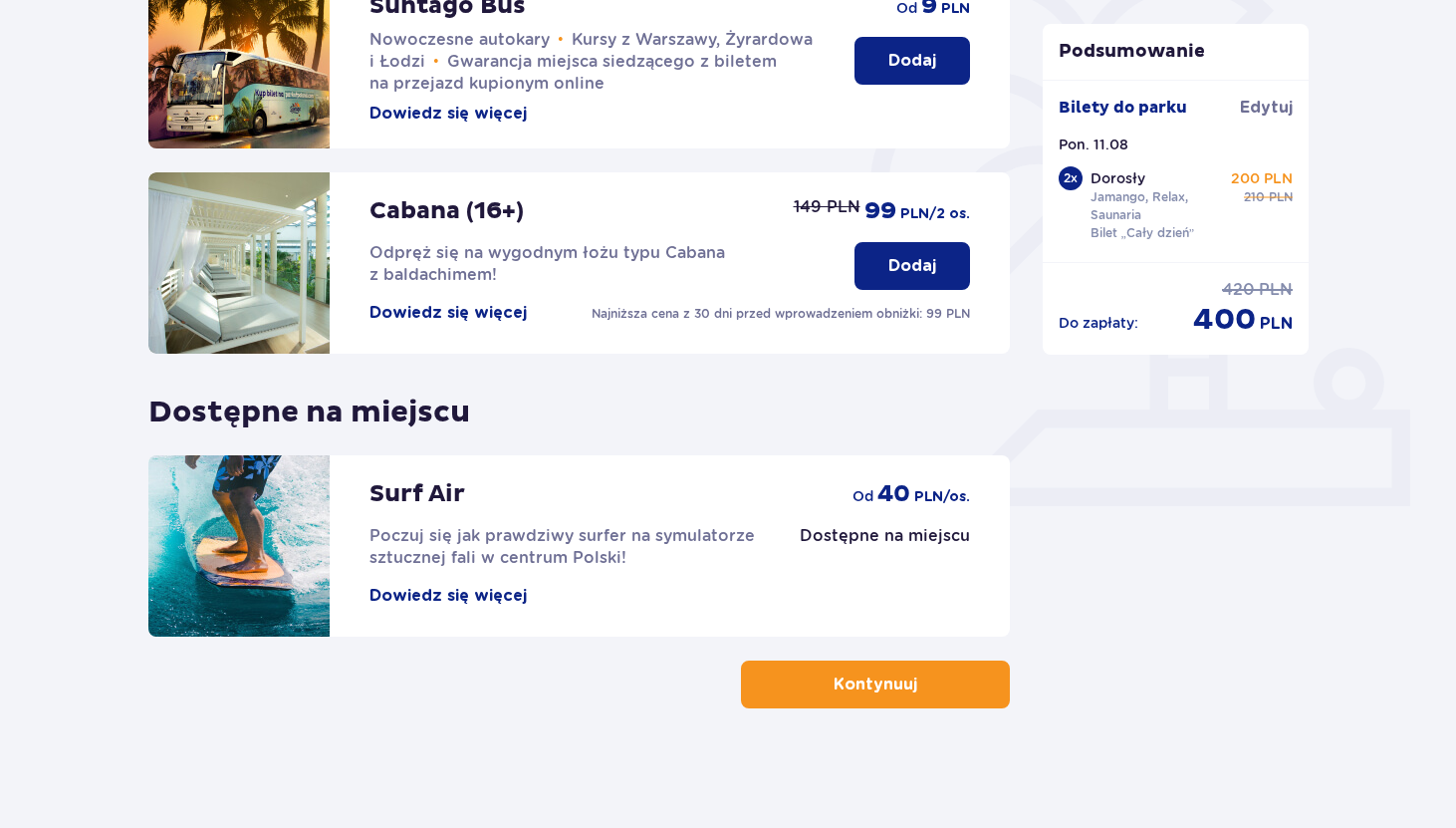 click on "Kontynuuj" at bounding box center (875, 685) 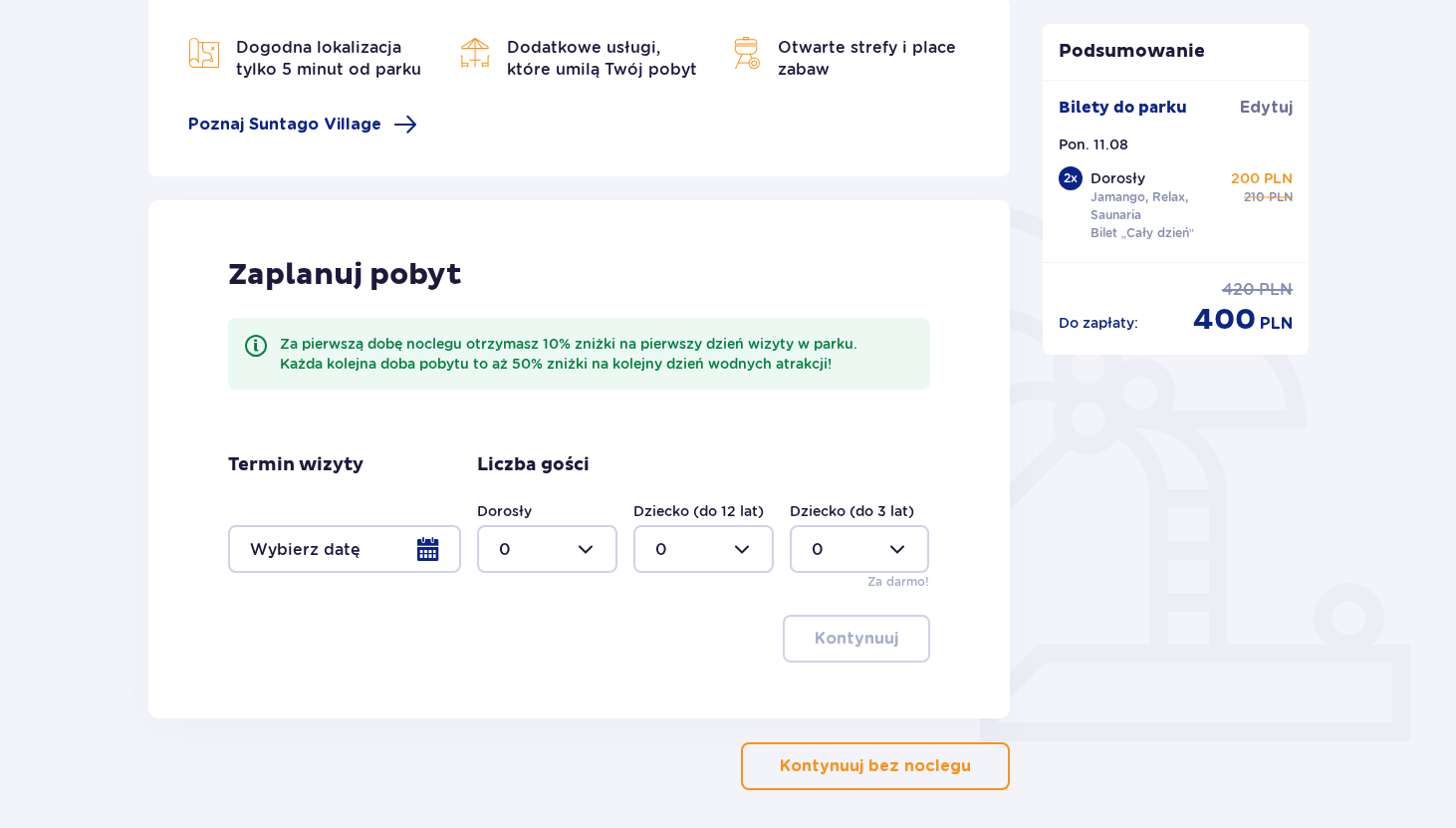 scroll, scrollTop: 291, scrollLeft: 0, axis: vertical 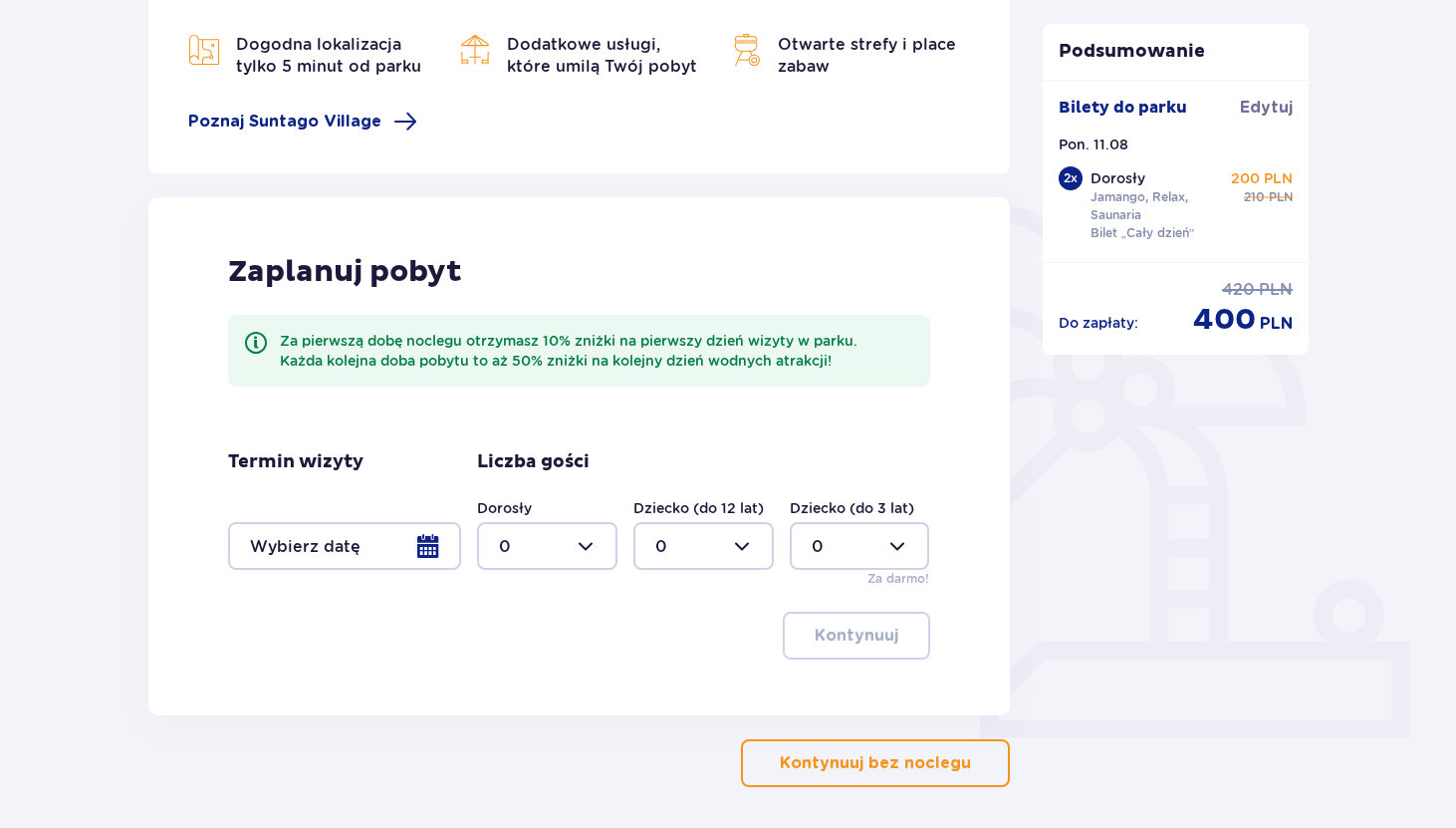 click at bounding box center (547, 546) 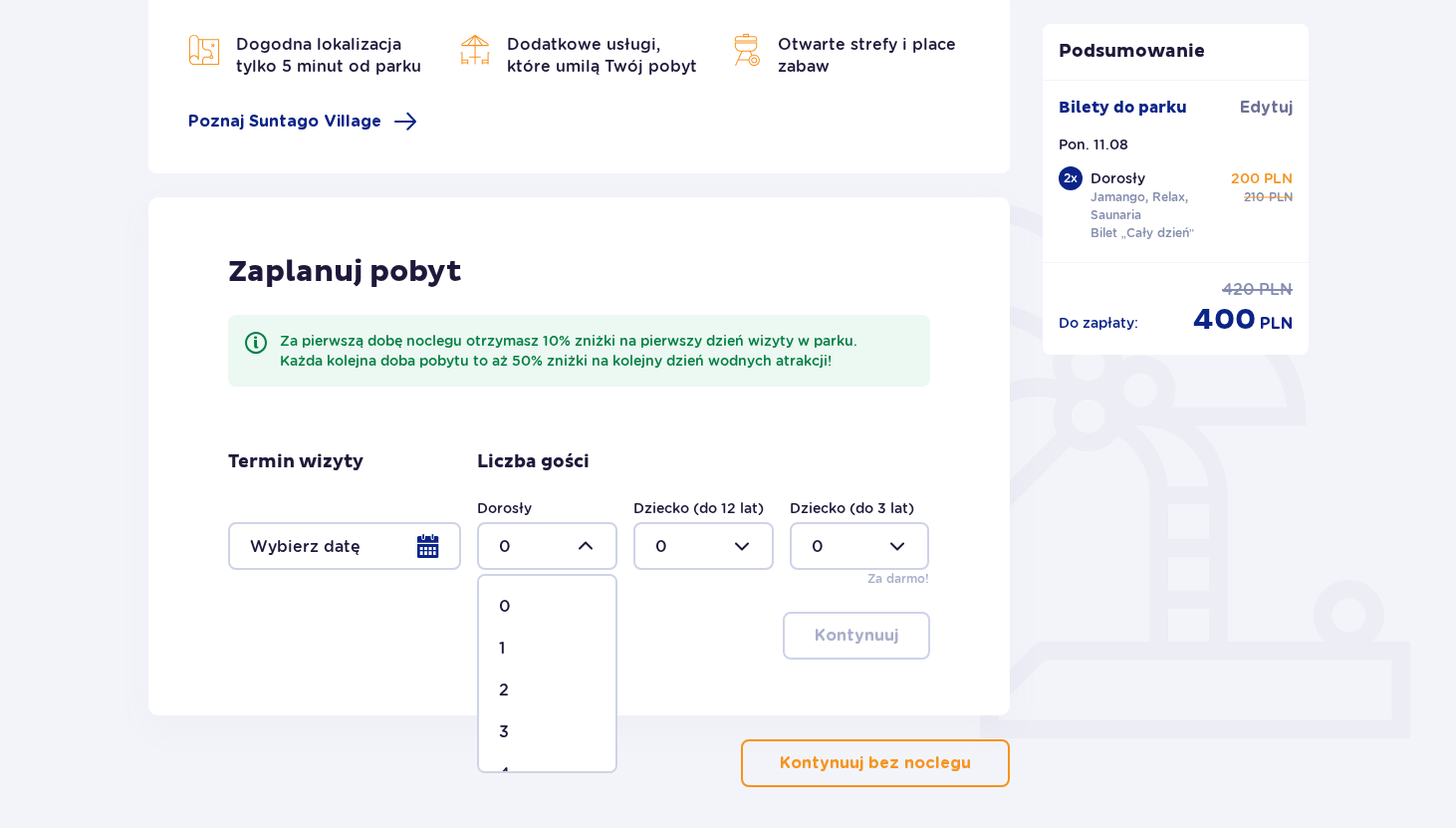 click on "Za pierwszą dobę noclegu otrzymasz 10% zniżki na pierwszy dzień wizyty w parku. Każda kolejna doba pobytu to aż 50% zniżki na kolejny dzień wodnych atrakcji!" at bounding box center [579, 351] 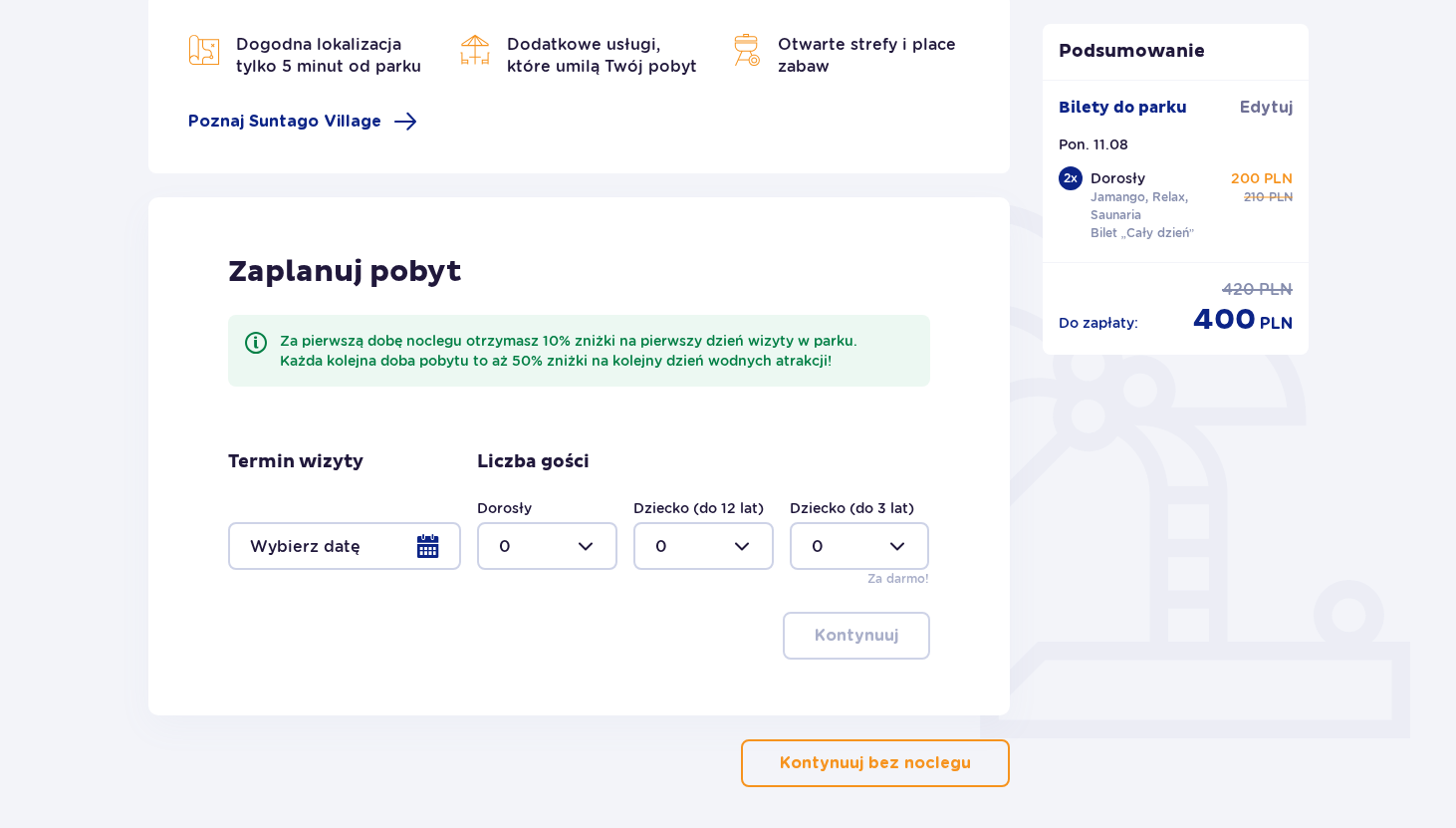 click on "Kontynuuj bez noclegu" at bounding box center (875, 763) 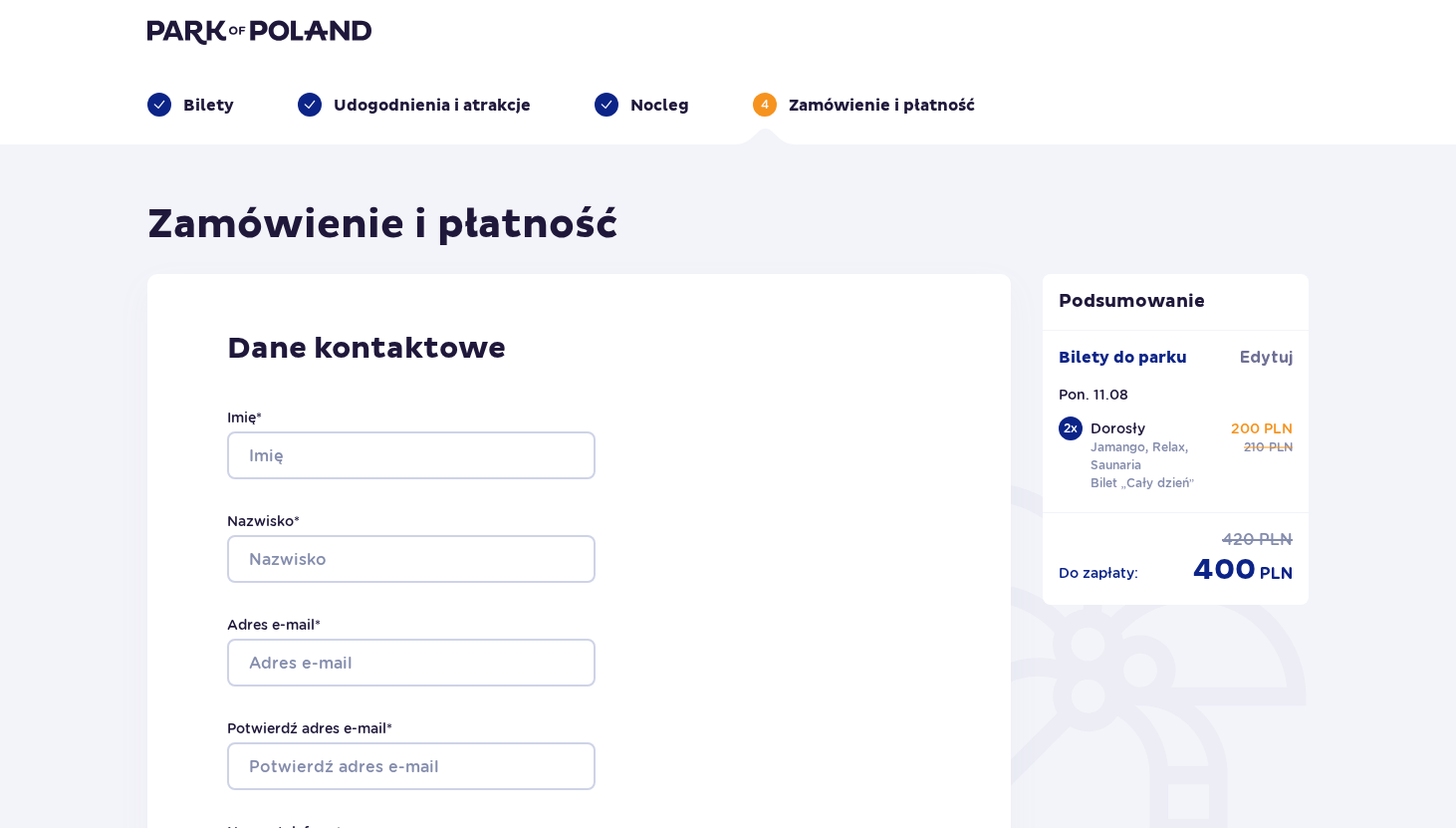 scroll, scrollTop: 3, scrollLeft: 0, axis: vertical 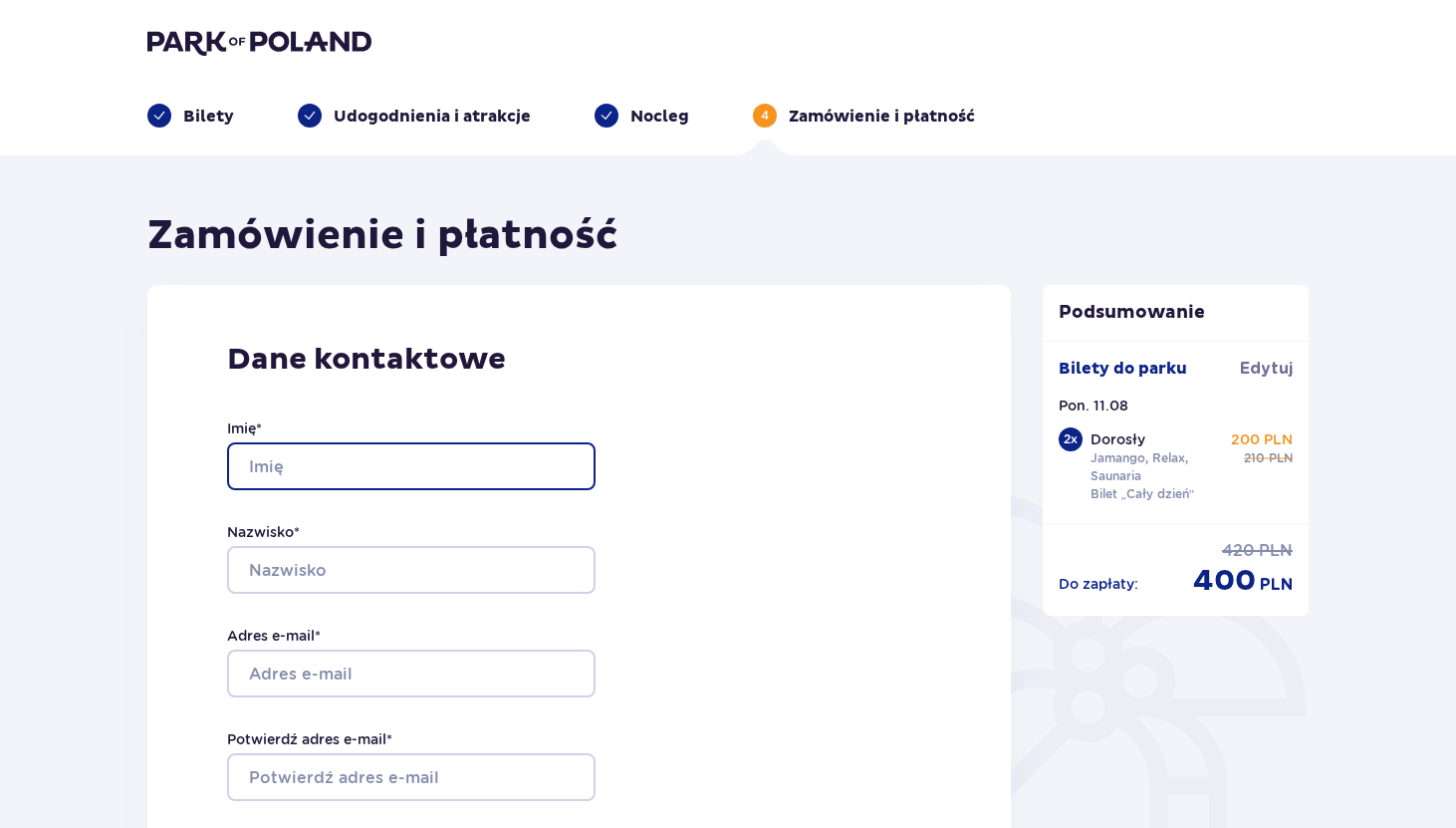 click on "Imię *" at bounding box center [411, 466] 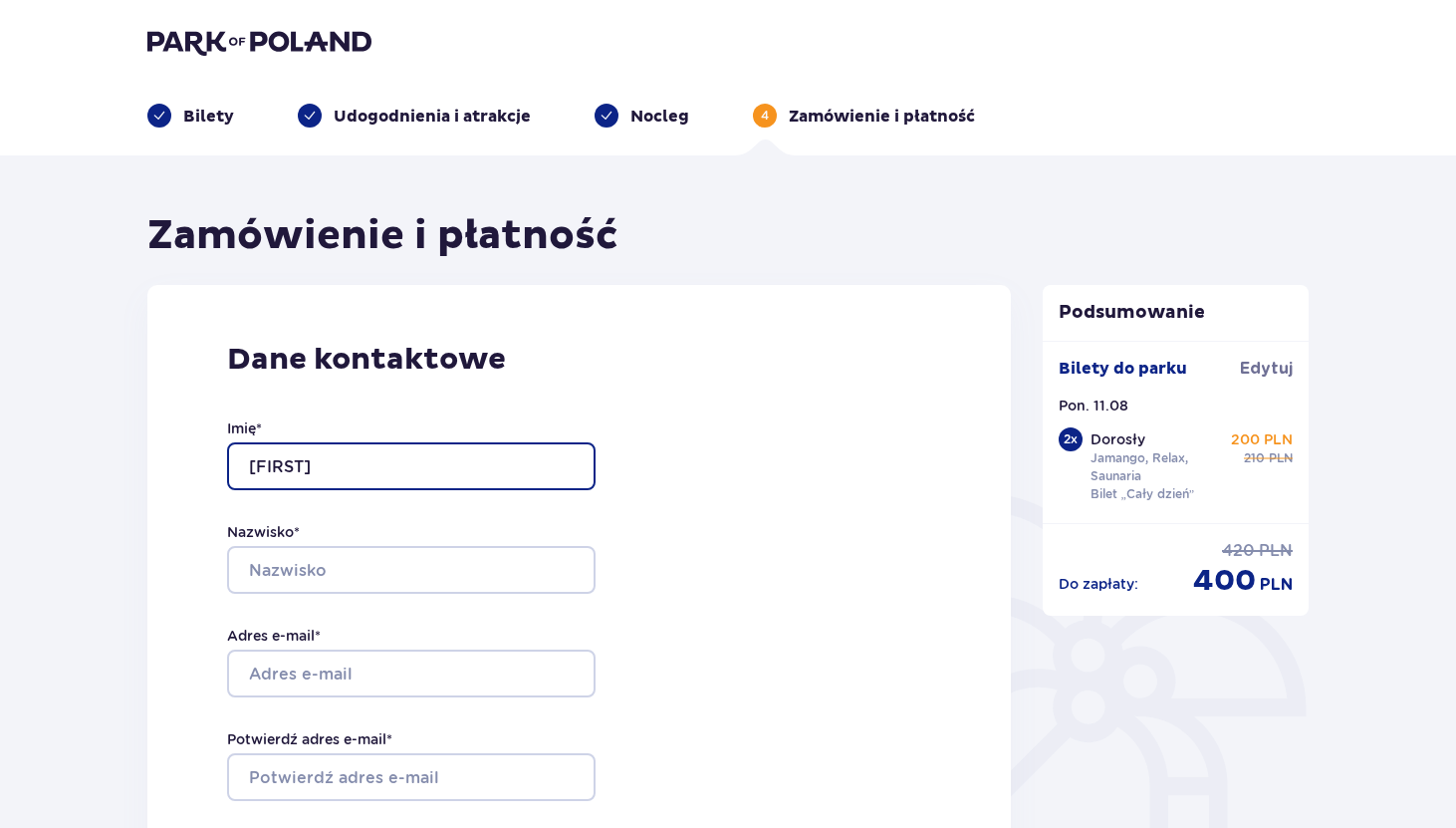 type on "[FIRST]" 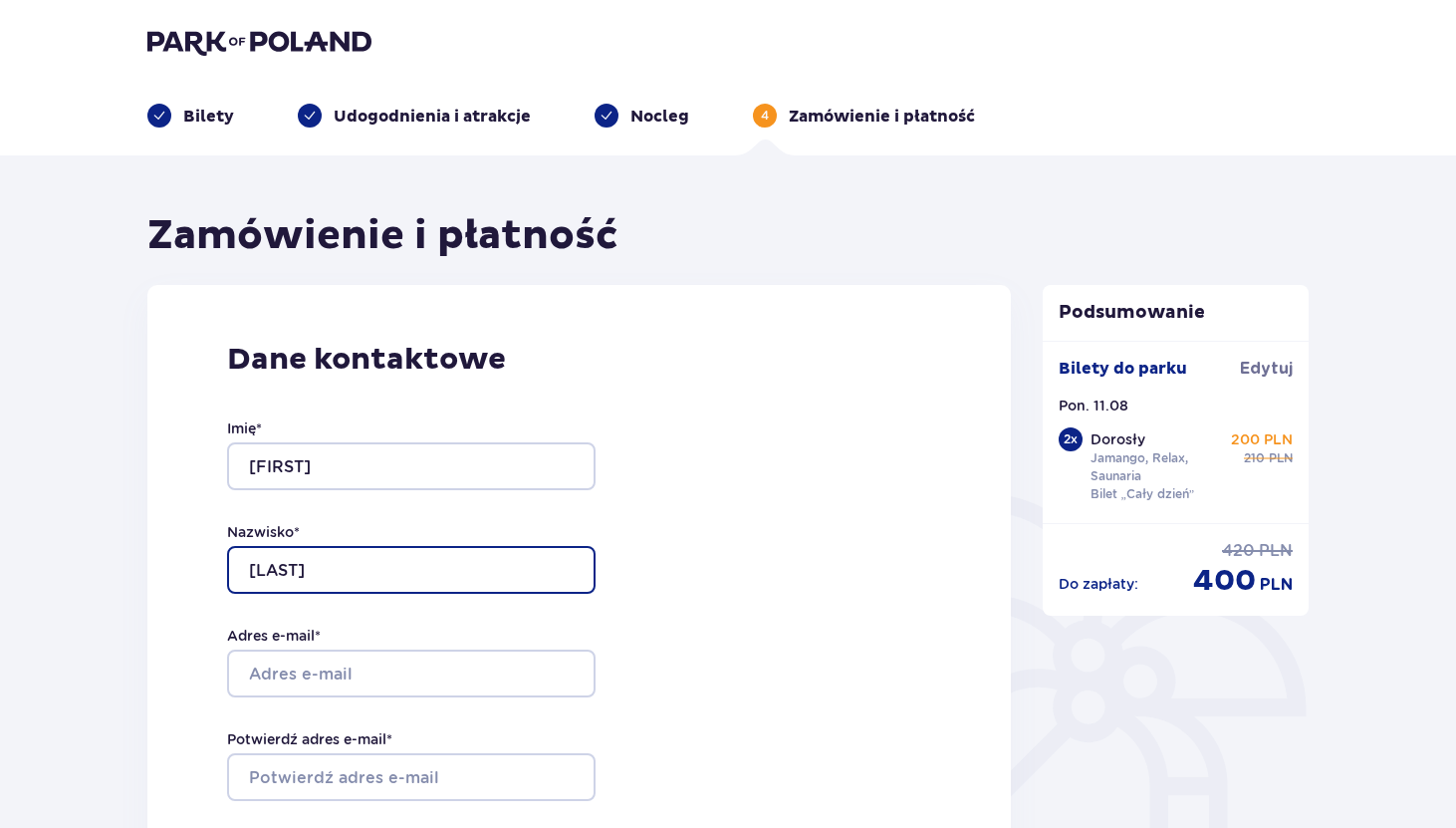 type on "[LAST]" 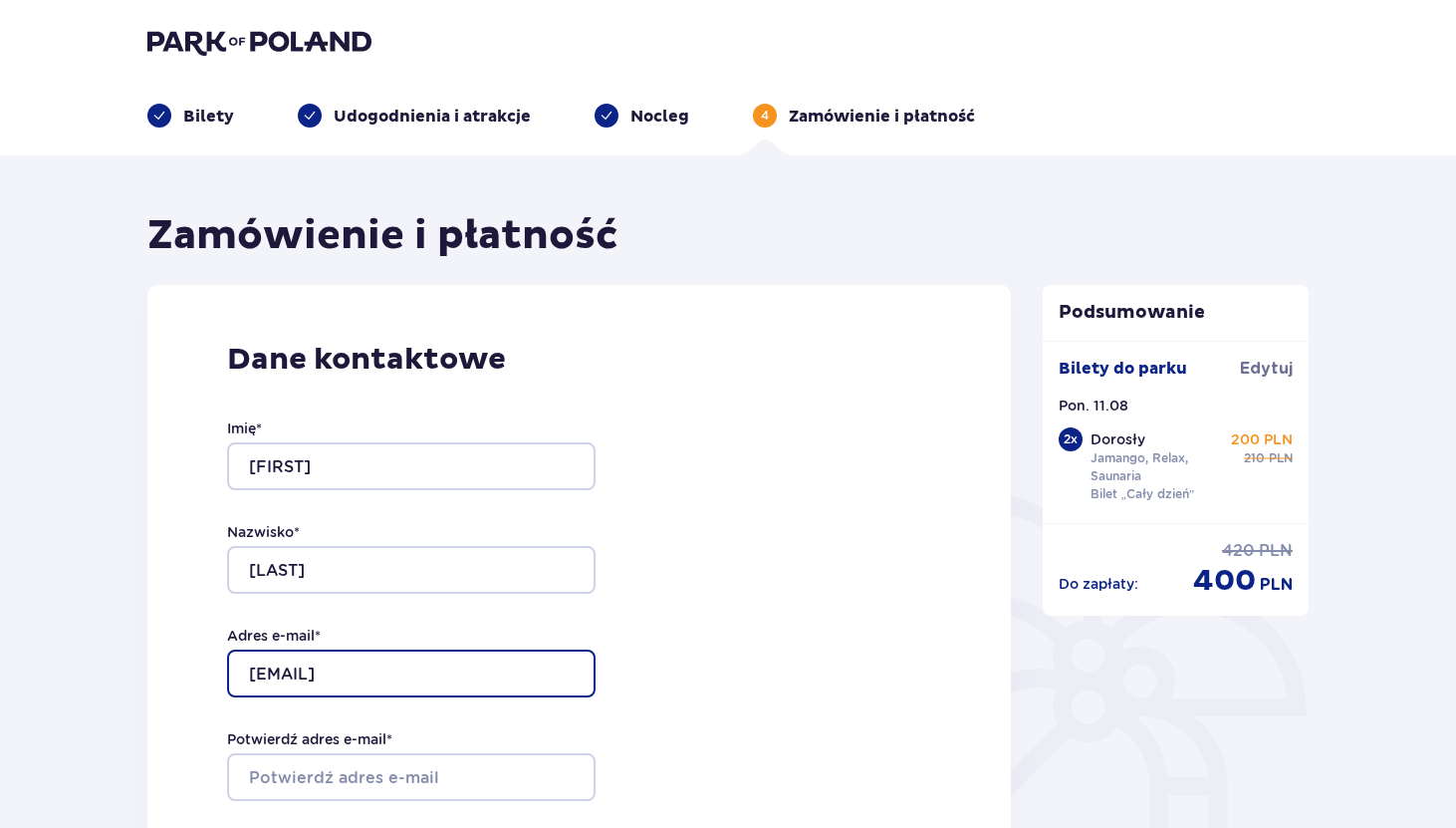 type on "[EMAIL]" 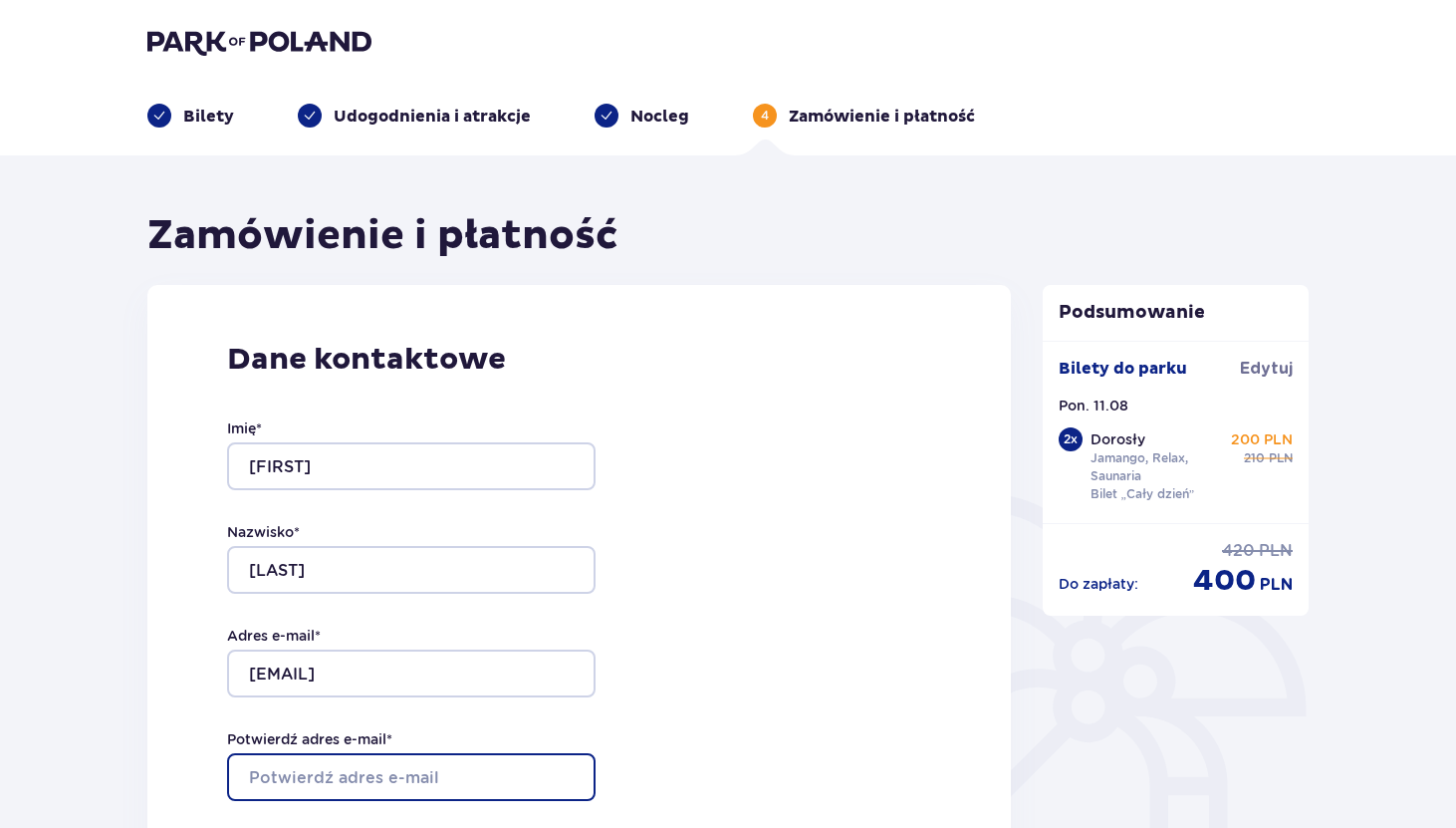 click on "Potwierdź adres e-mail *" at bounding box center (411, 777) 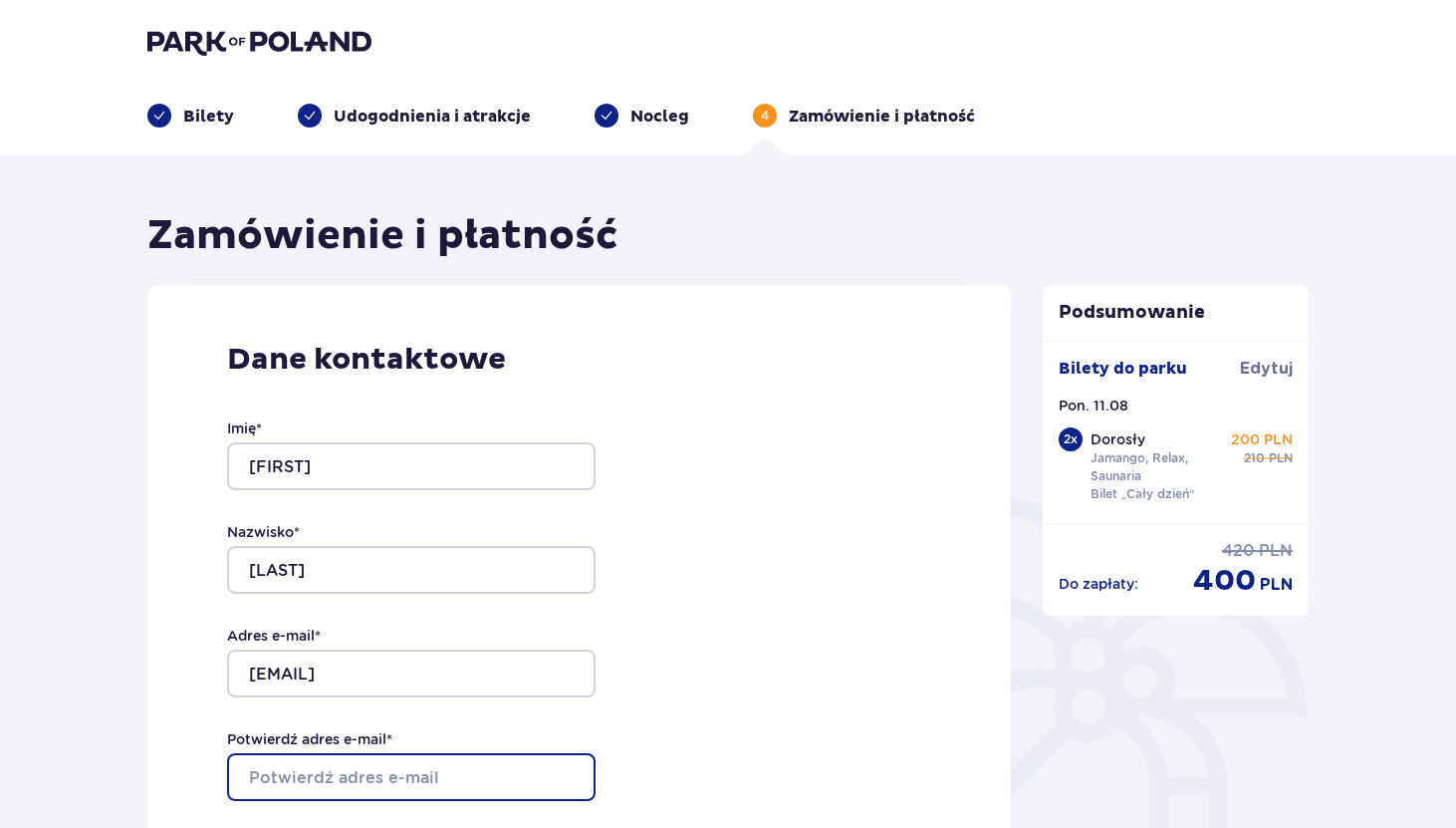 paste on "[EMAIL]" 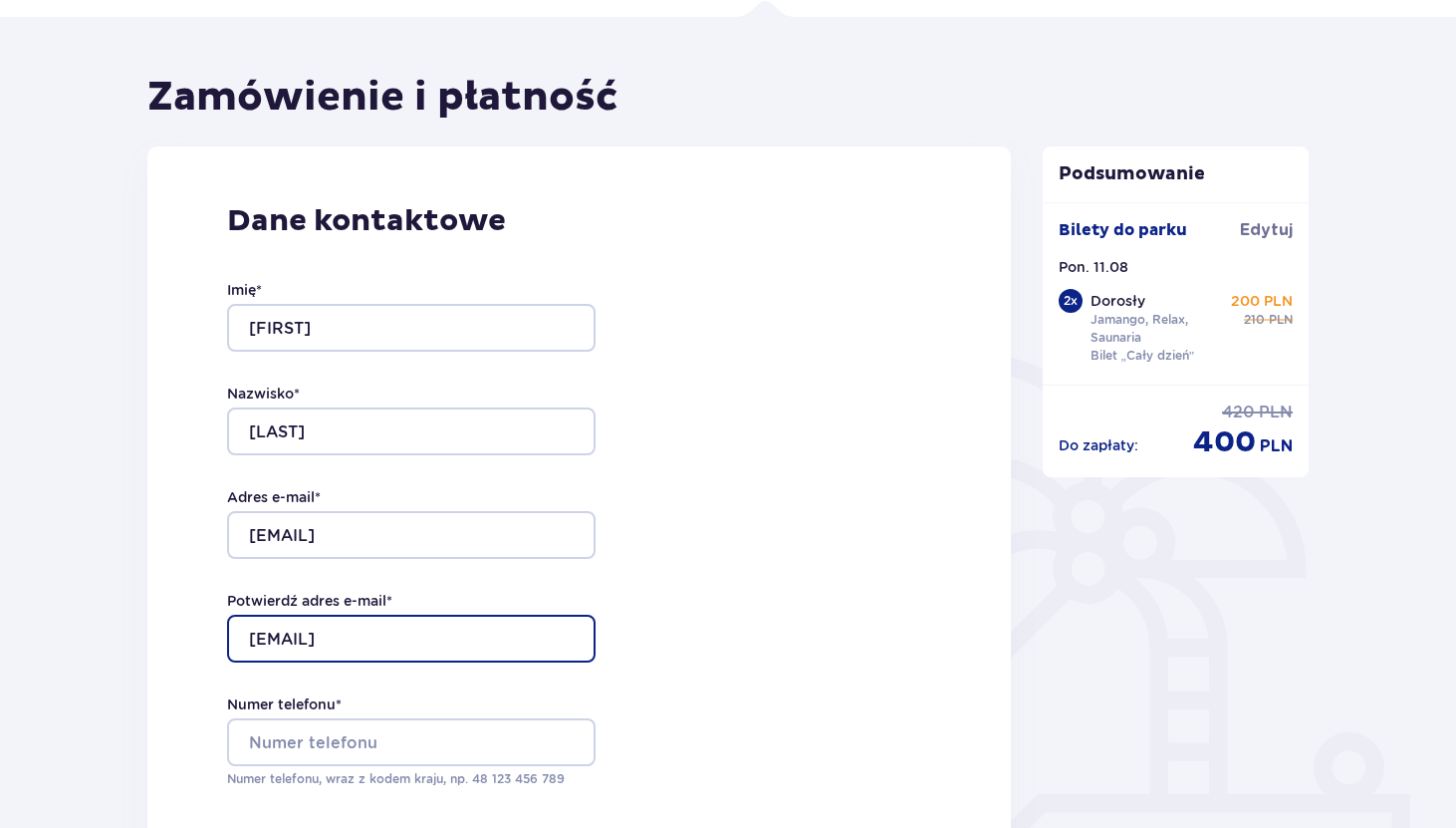 scroll, scrollTop: 199, scrollLeft: 0, axis: vertical 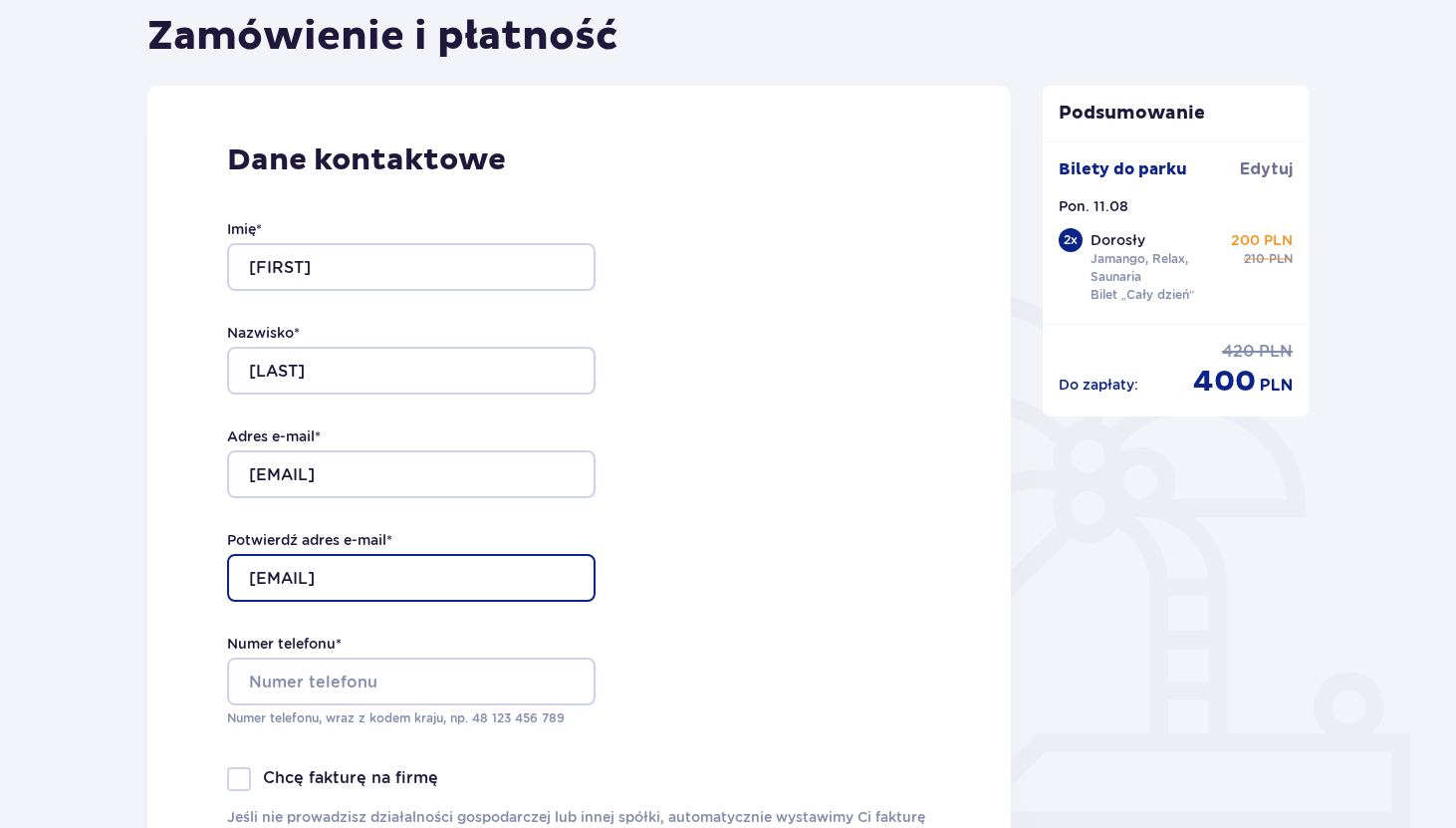 type on "[EMAIL]" 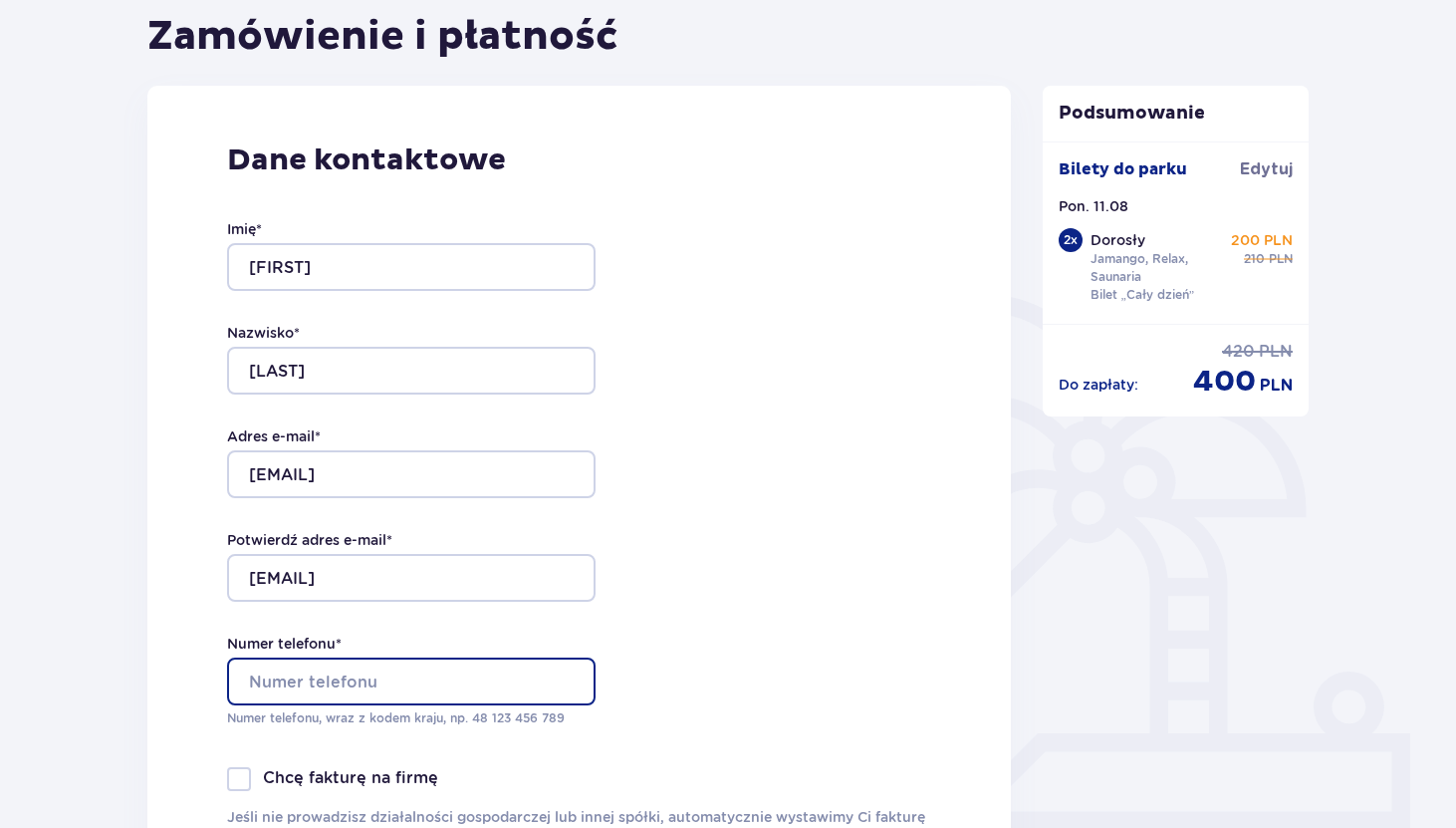 click on "Numer telefonu *" at bounding box center (411, 682) 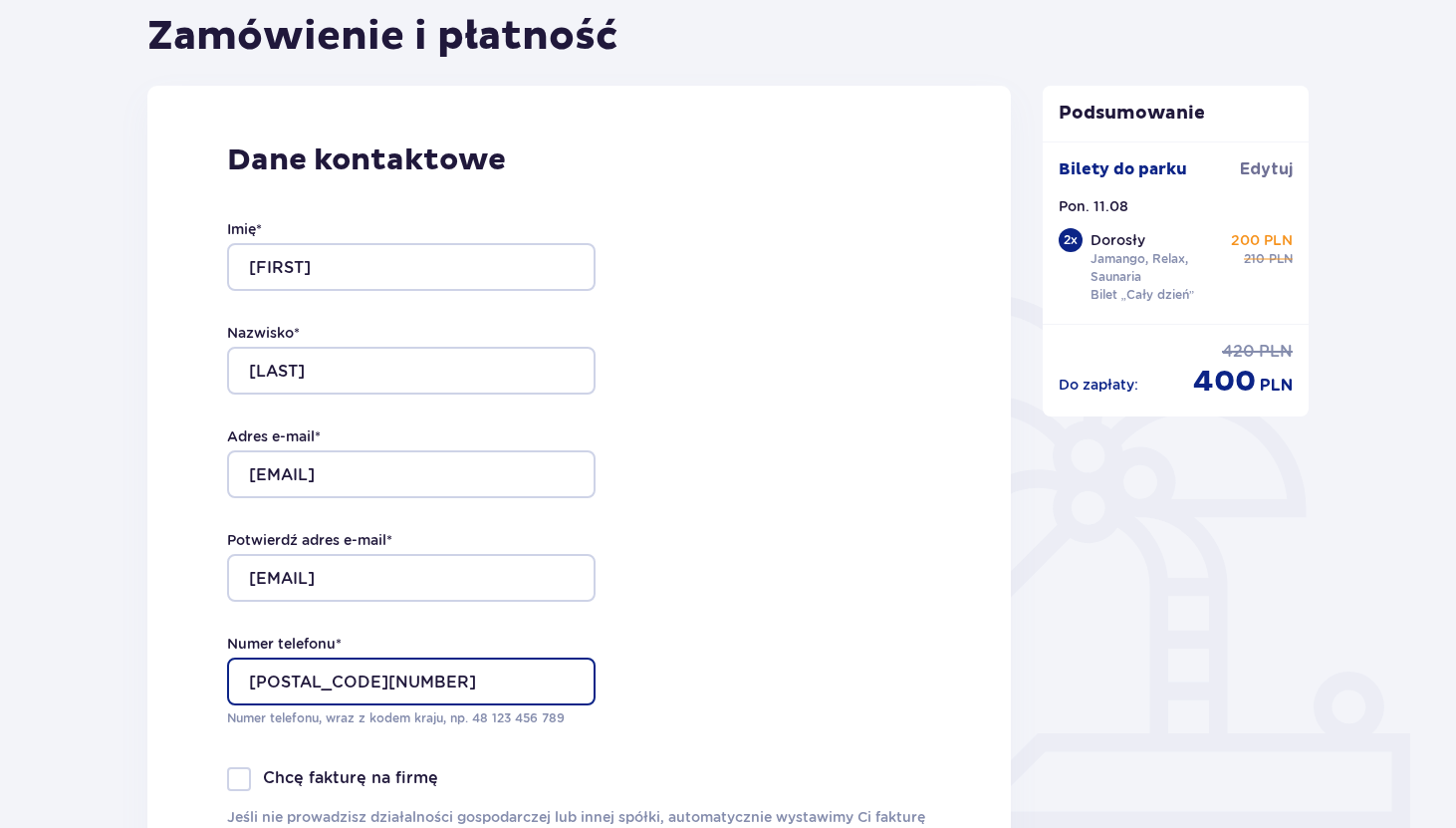drag, startPoint x: 287, startPoint y: 683, endPoint x: 304, endPoint y: 683, distance: 17 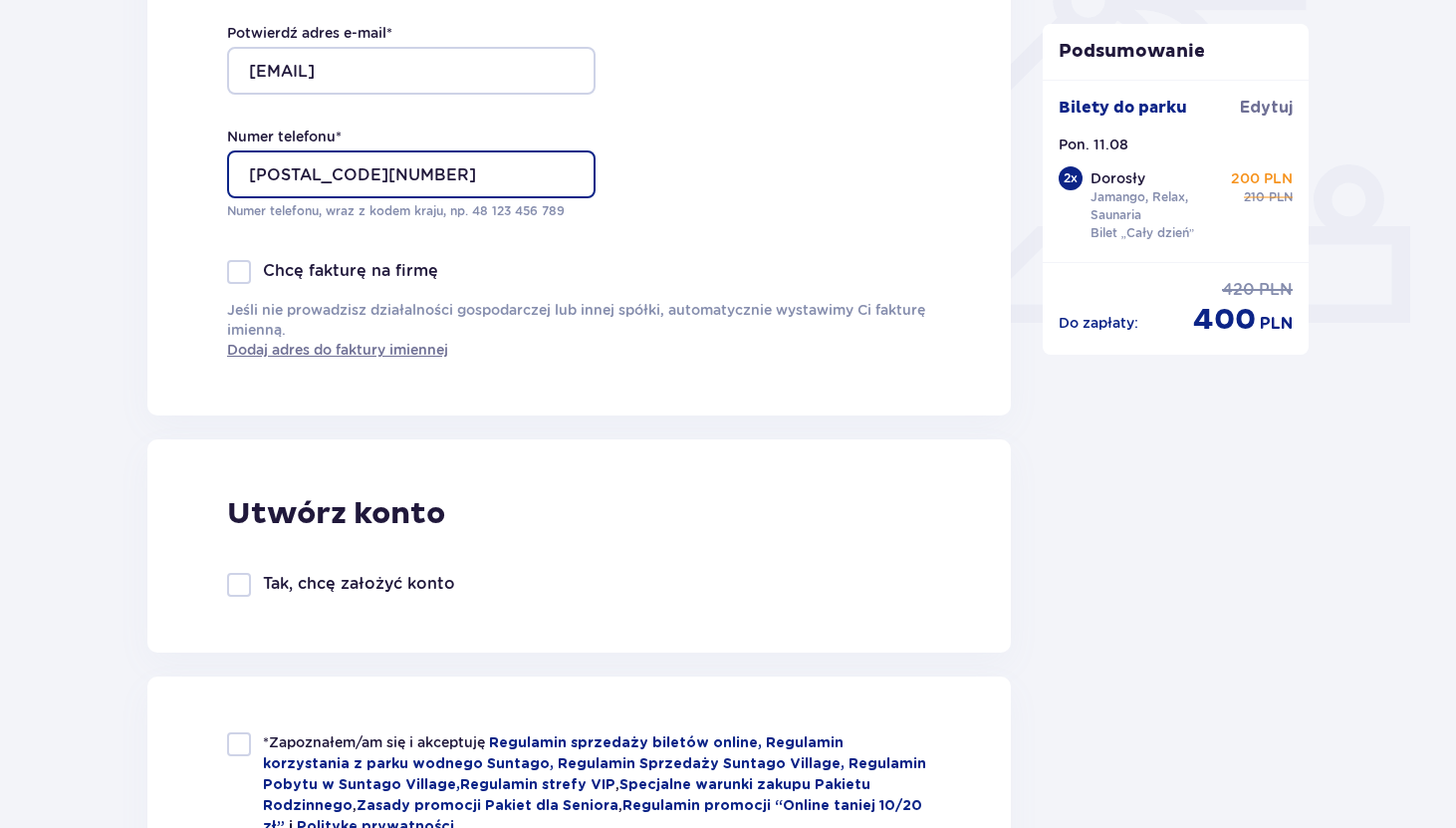 type on "[POSTAL_CODE][NUMBER]" 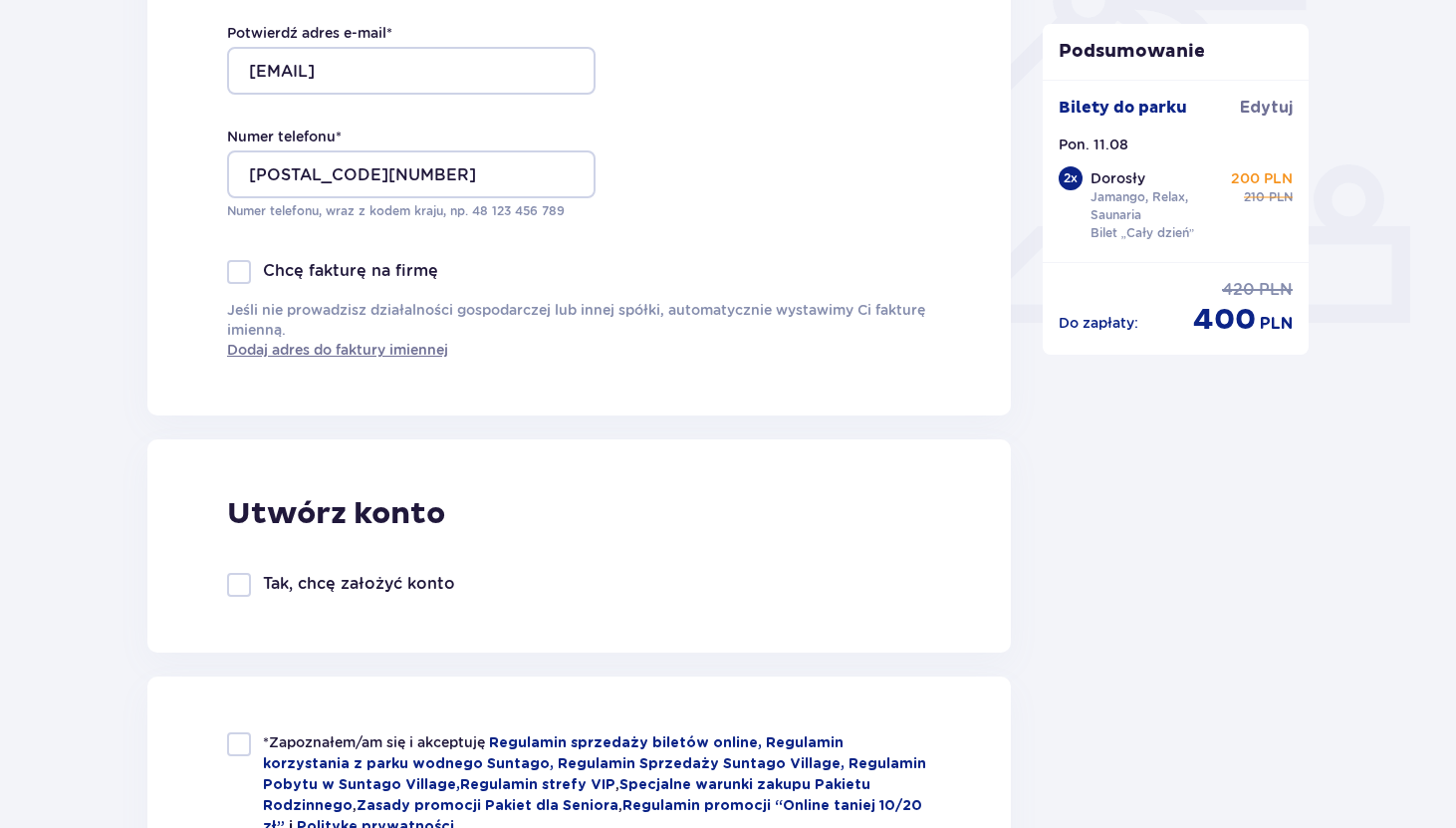 click on "Utwórz konto Tak, chcę założyć konto" at bounding box center (579, 546) 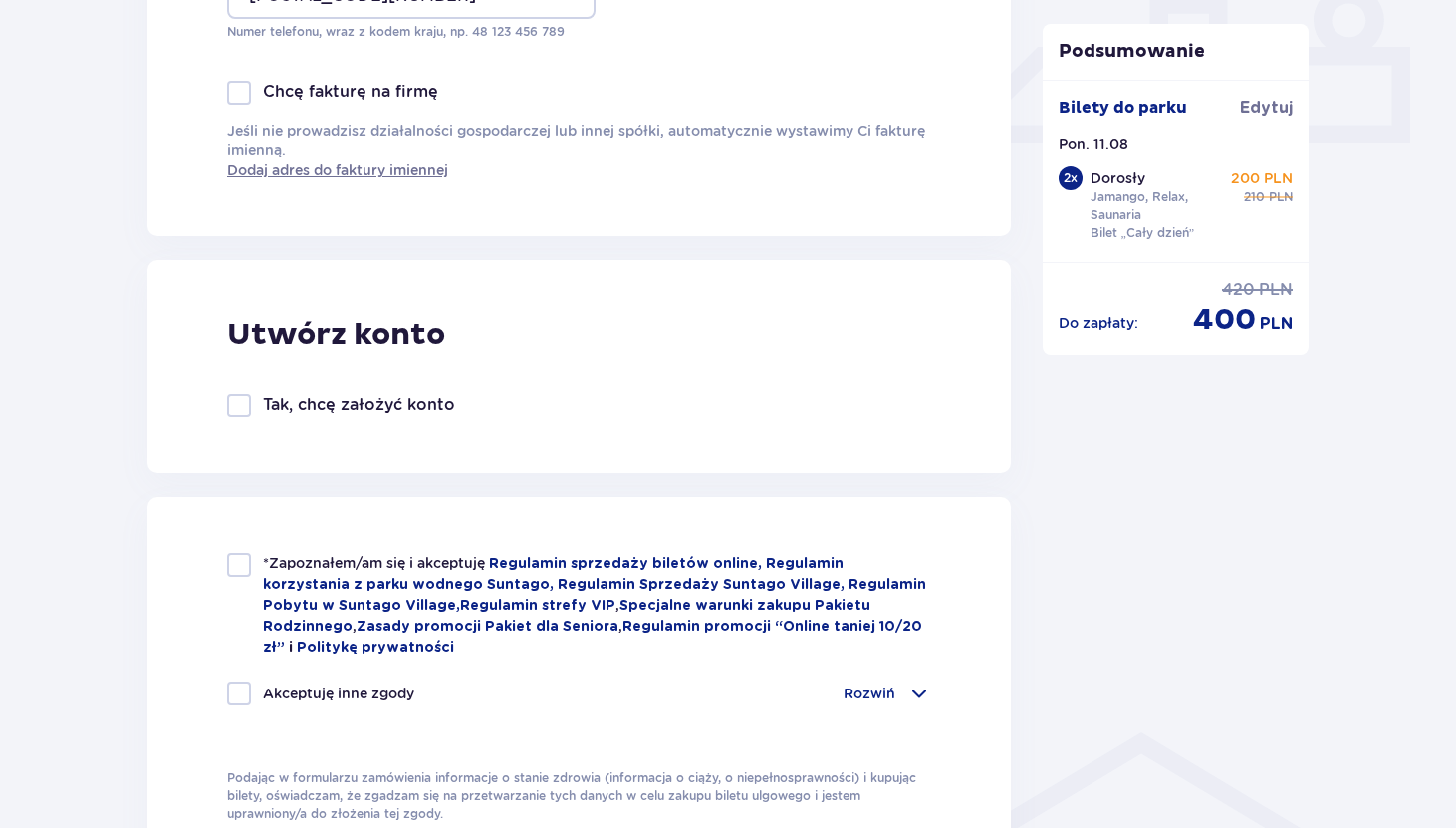 scroll, scrollTop: 970, scrollLeft: 0, axis: vertical 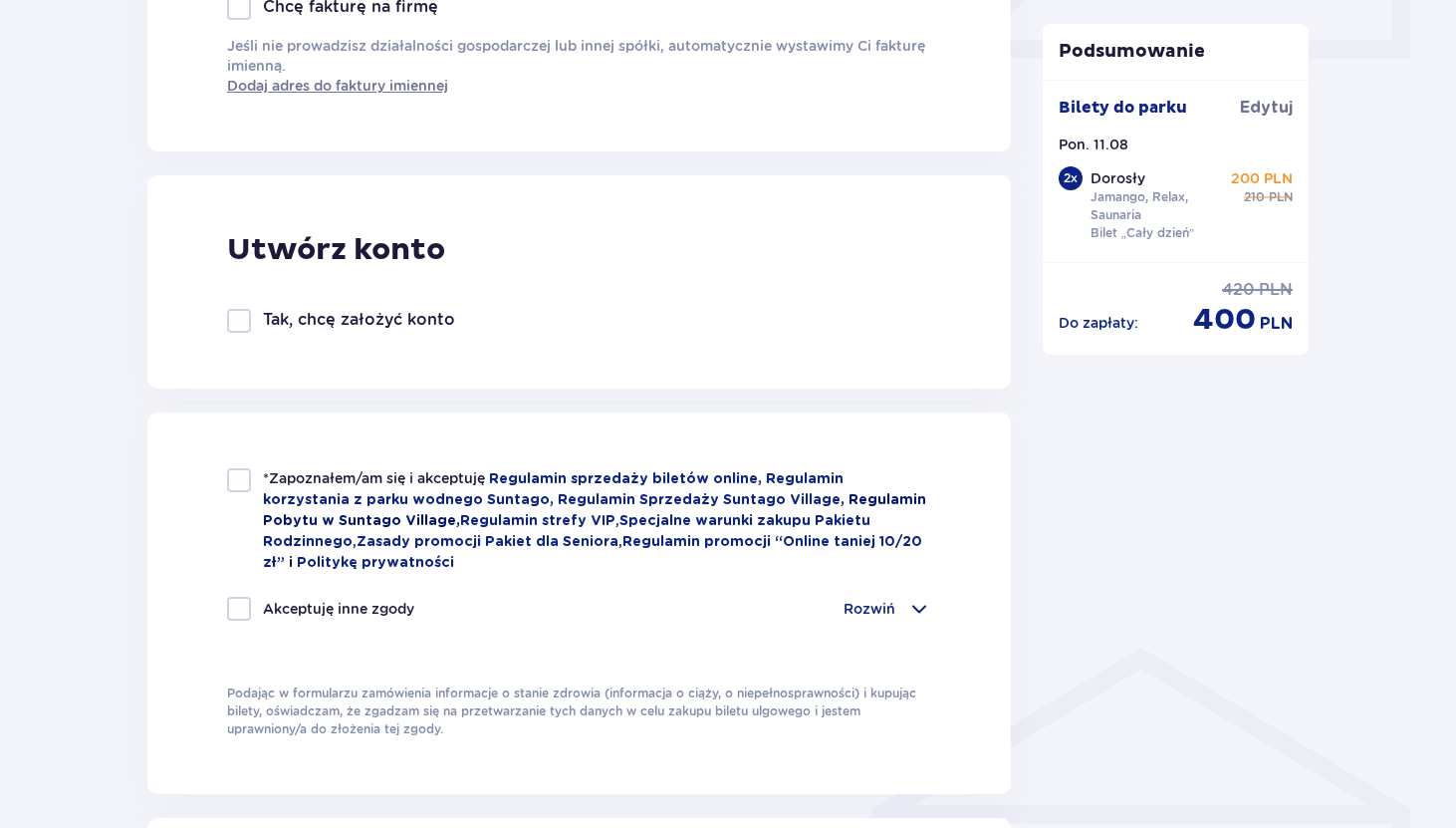 drag, startPoint x: 304, startPoint y: 517, endPoint x: 303, endPoint y: 499, distance: 18.027756 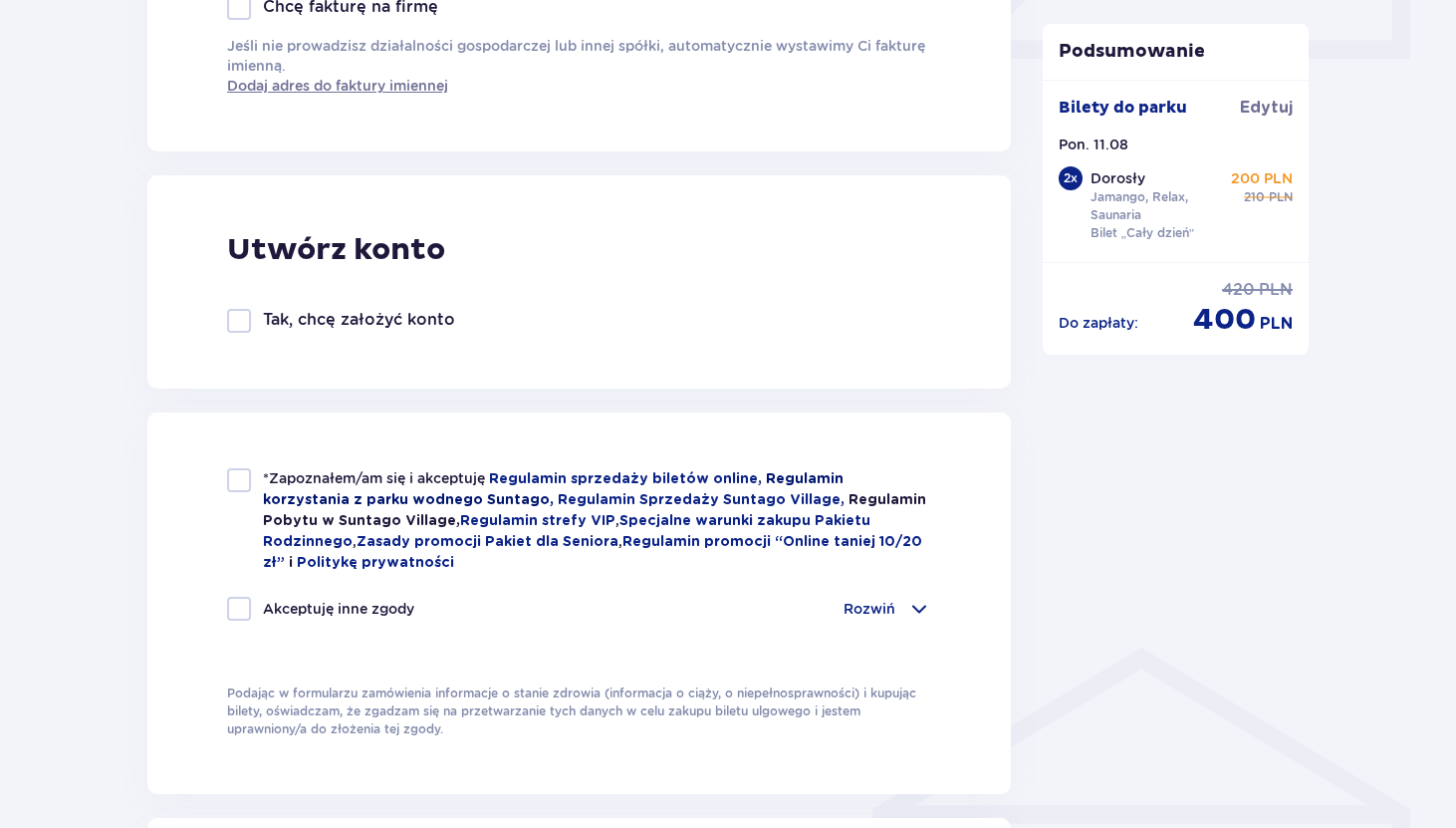 click on "Regulamin Pobytu w Suntago Village ," at bounding box center (595, 510) 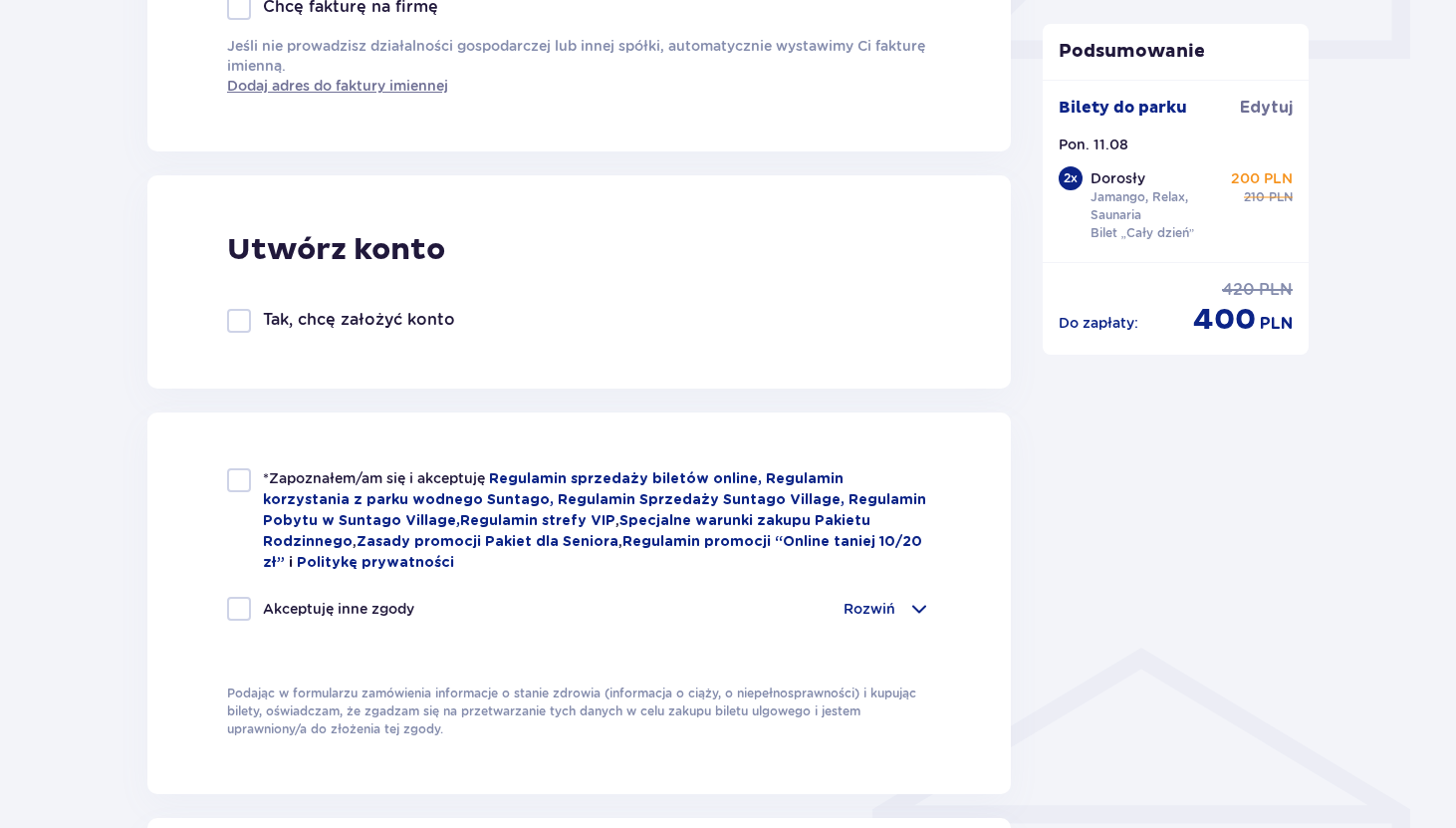 click on "*Zapoznałem/am się i akceptuję   Regulamin sprzedaży biletów online,   Regulamin korzystania z parku wodnego Suntago,   Regulamin Sprzedaży Suntago Village,   Regulamin Pobytu w Suntago Village ,  Regulamin strefy VIP ,  Specjalne warunki zakupu Pakietu Rodzinnego ,  Zasady promocji Pakiet dla Seniora ,  Regulamin promocji “Online taniej 10/20 zł”   i   Politykę prywatności Akceptuję inne zgody Rozwiń Chcę otrzymywać od Global Parks Poland Sp. z o.o. z siedzibą przy ul. Fosa 41/11, 02-768 Warszawa, informacje o ofertach tej Spółki drogą elektroniczną, dlatego w tym celu zgadzam się na przetwarzanie przez tę Spółkę moich danych osobowych Chcę otrzymywać od Global Parks Poland Sp. z o.o., informacje o ofertach tej Spółki drogą telefoniczną, dlatego w tym celu zgadzam się na przetwarzanie przez tę Spółkę moich danych osobowych" at bounding box center (579, 603) 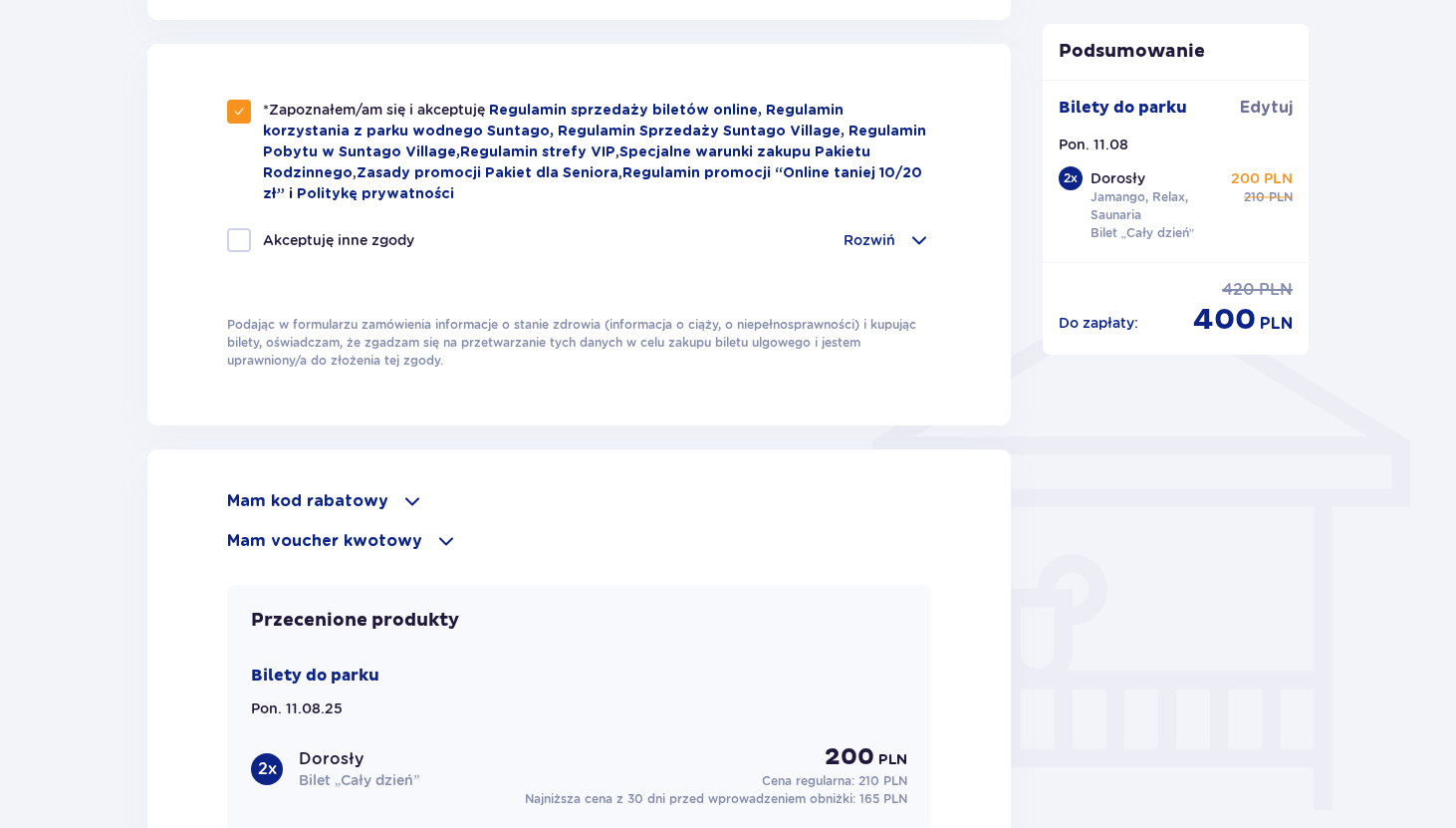 scroll, scrollTop: 1340, scrollLeft: 0, axis: vertical 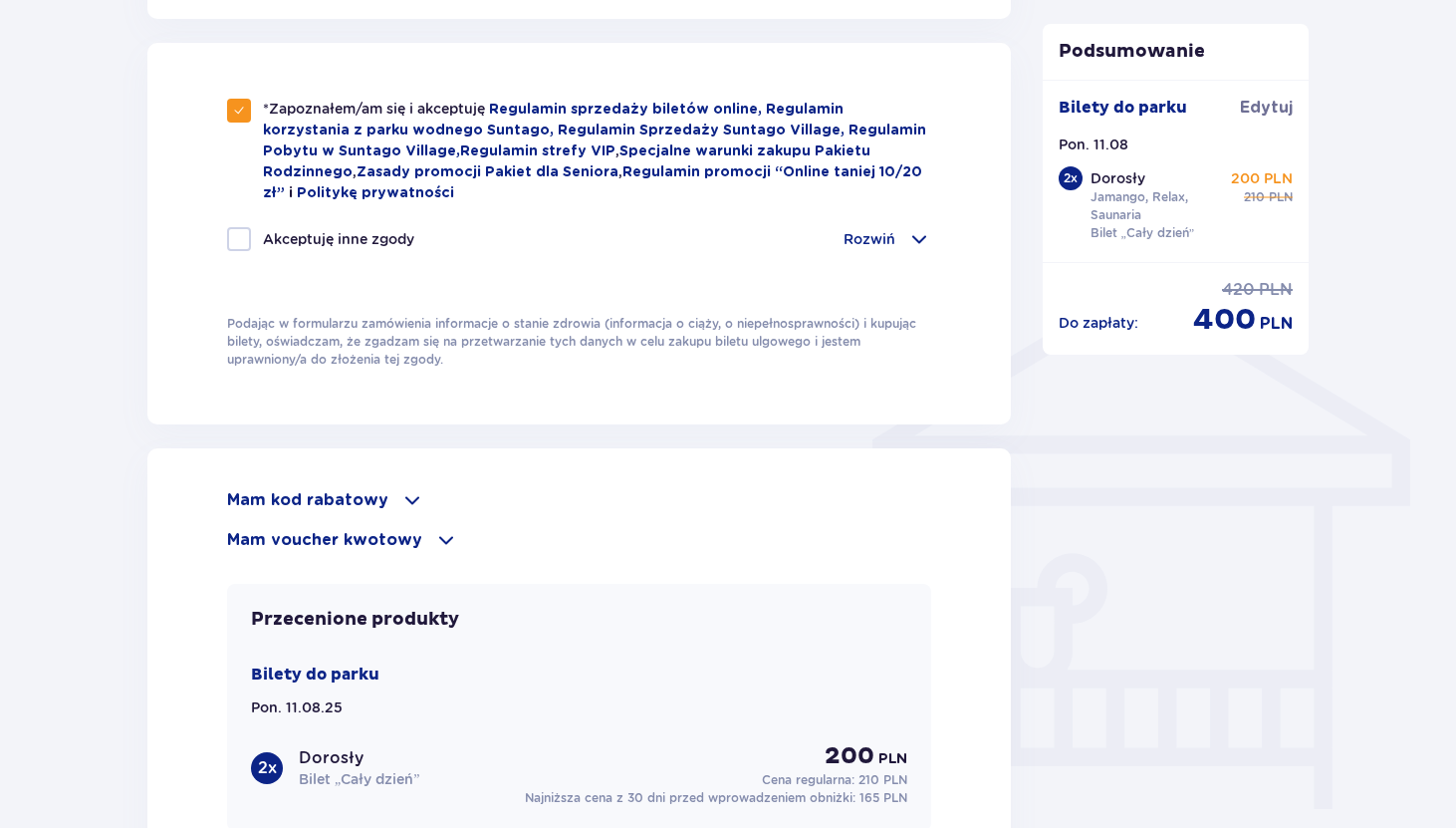 click at bounding box center [412, 500] 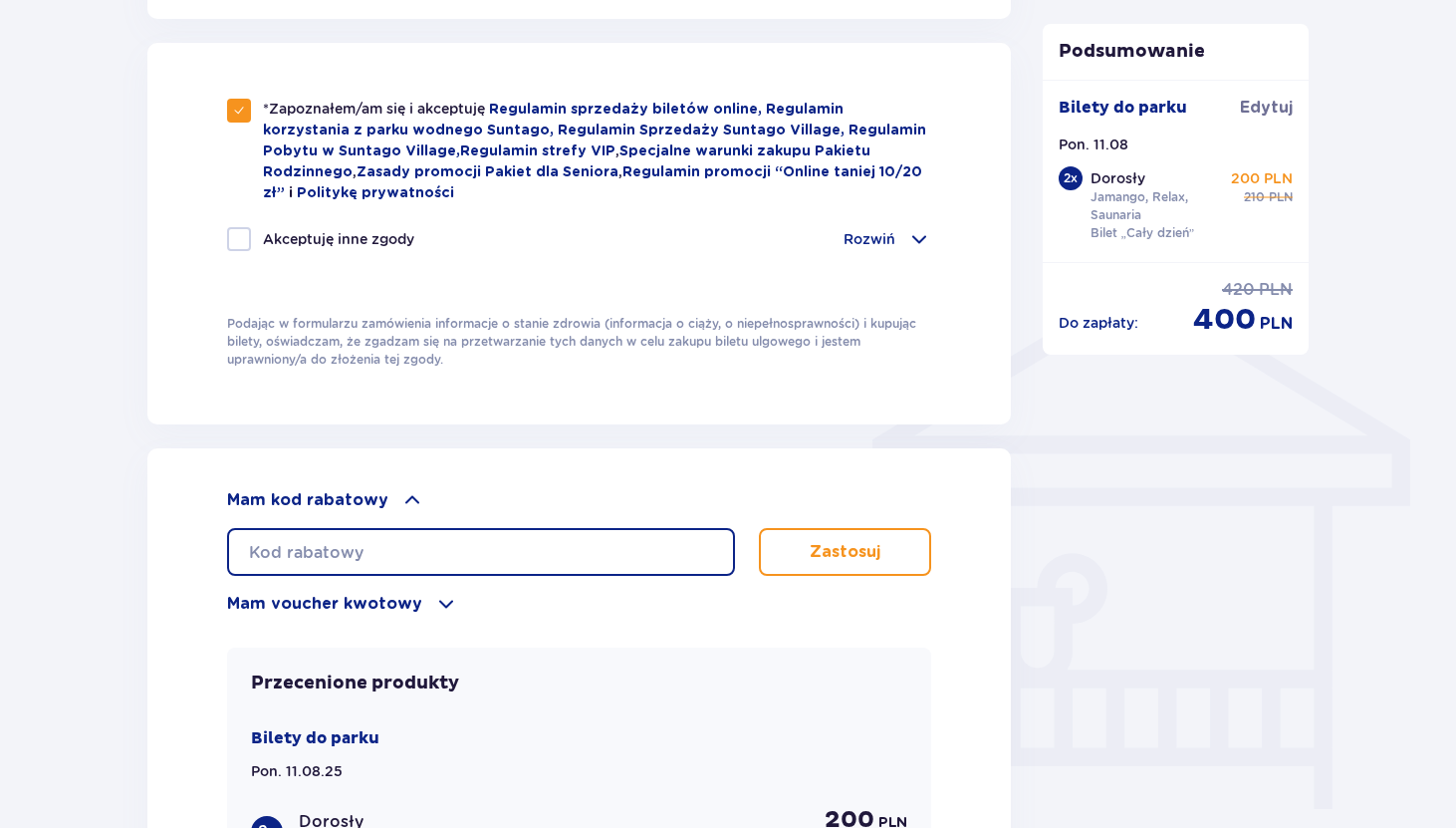 click at bounding box center (481, 552) 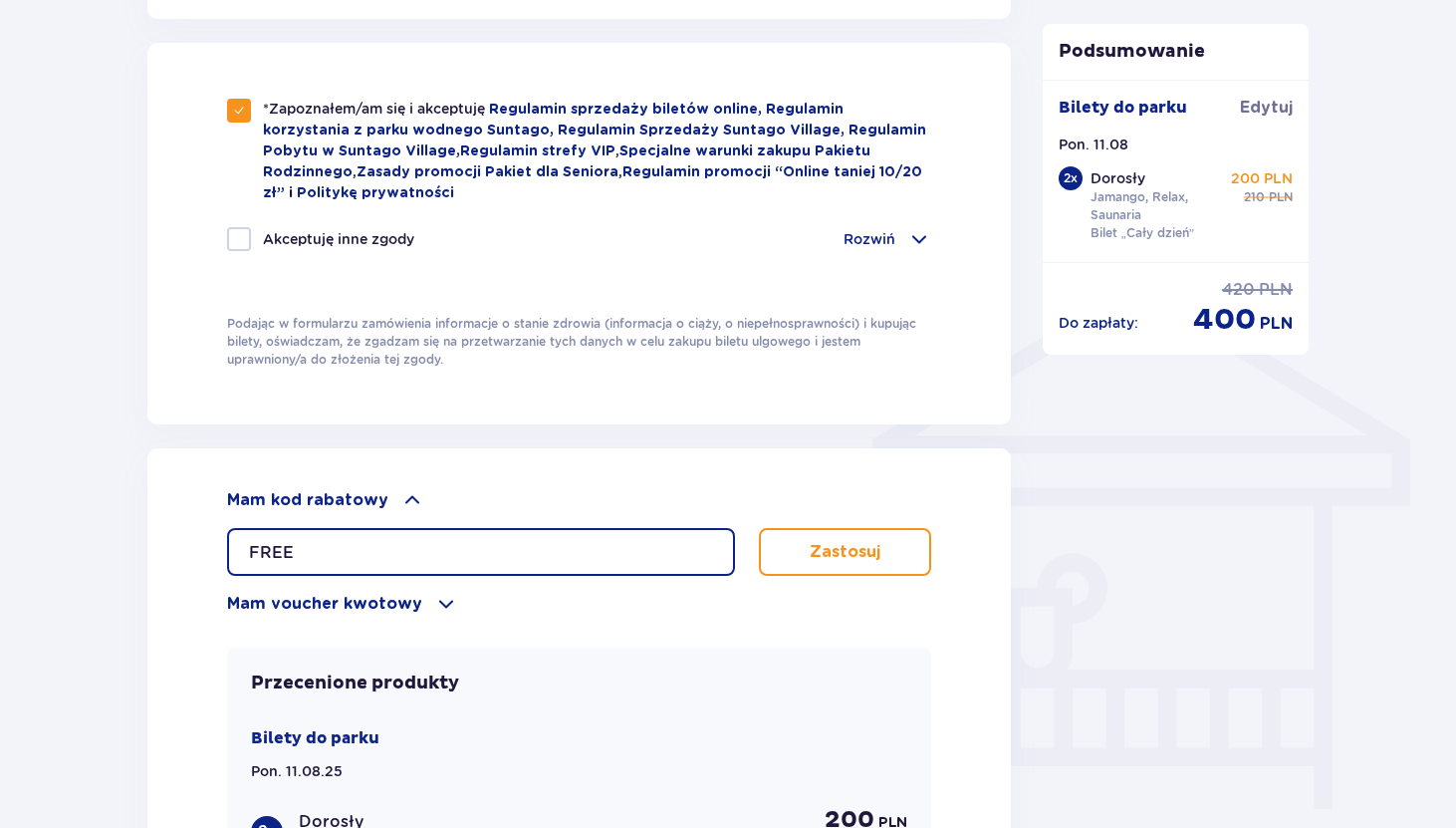 type on "FREE" 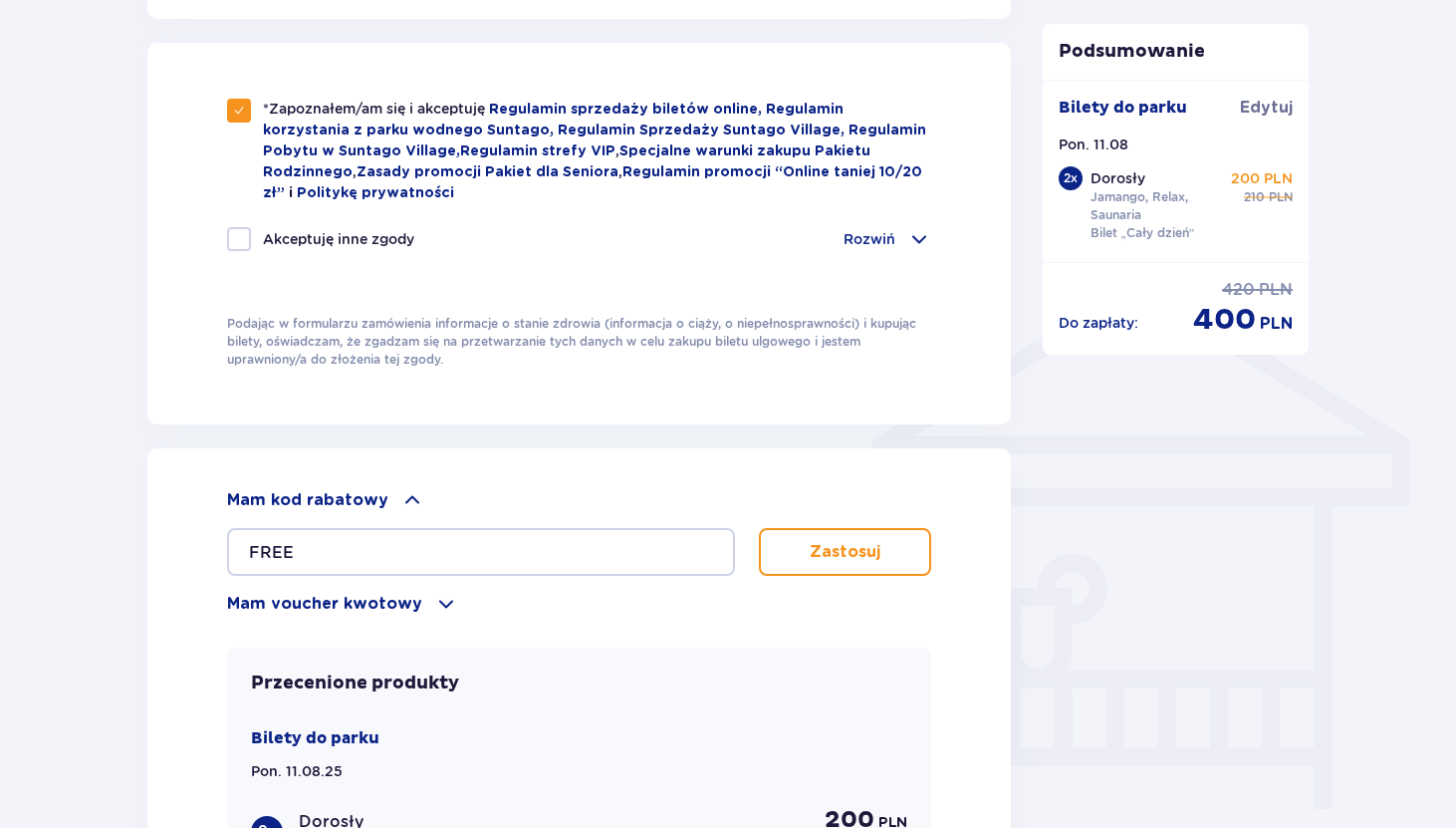 drag, startPoint x: 919, startPoint y: 511, endPoint x: 897, endPoint y: 539, distance: 35.608988 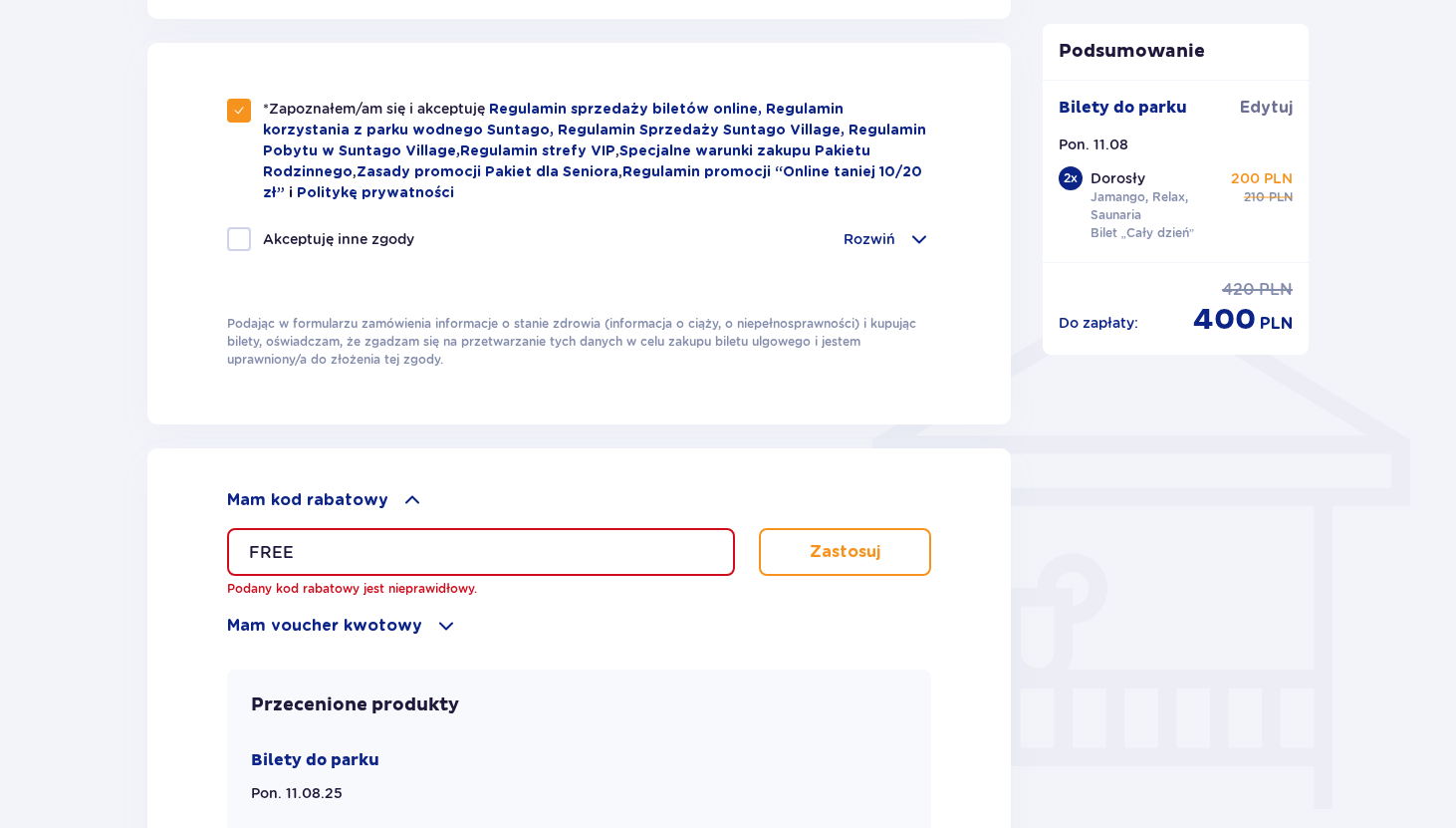 scroll, scrollTop: 1339, scrollLeft: 0, axis: vertical 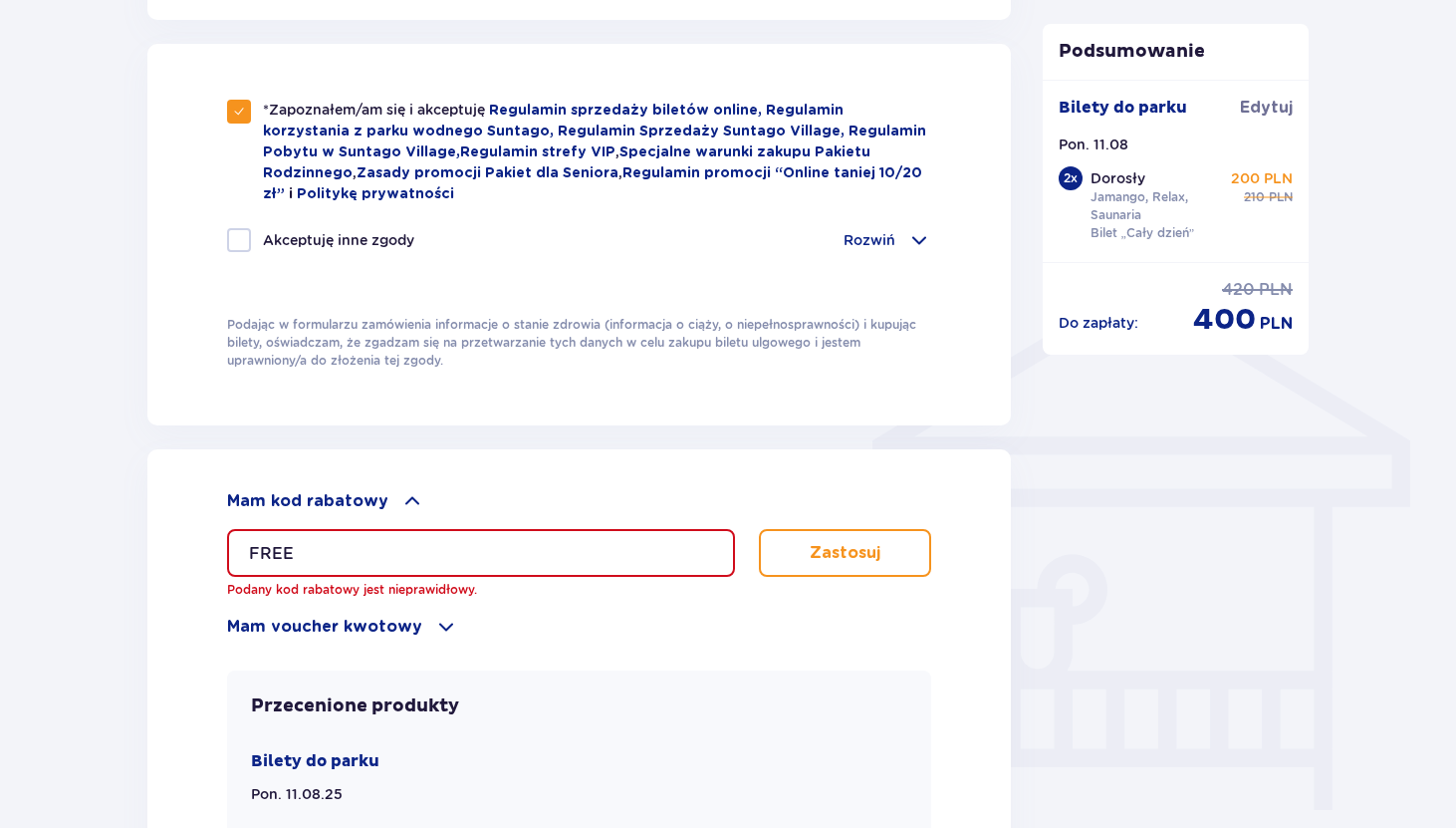 click on "FREE" at bounding box center [481, 553] 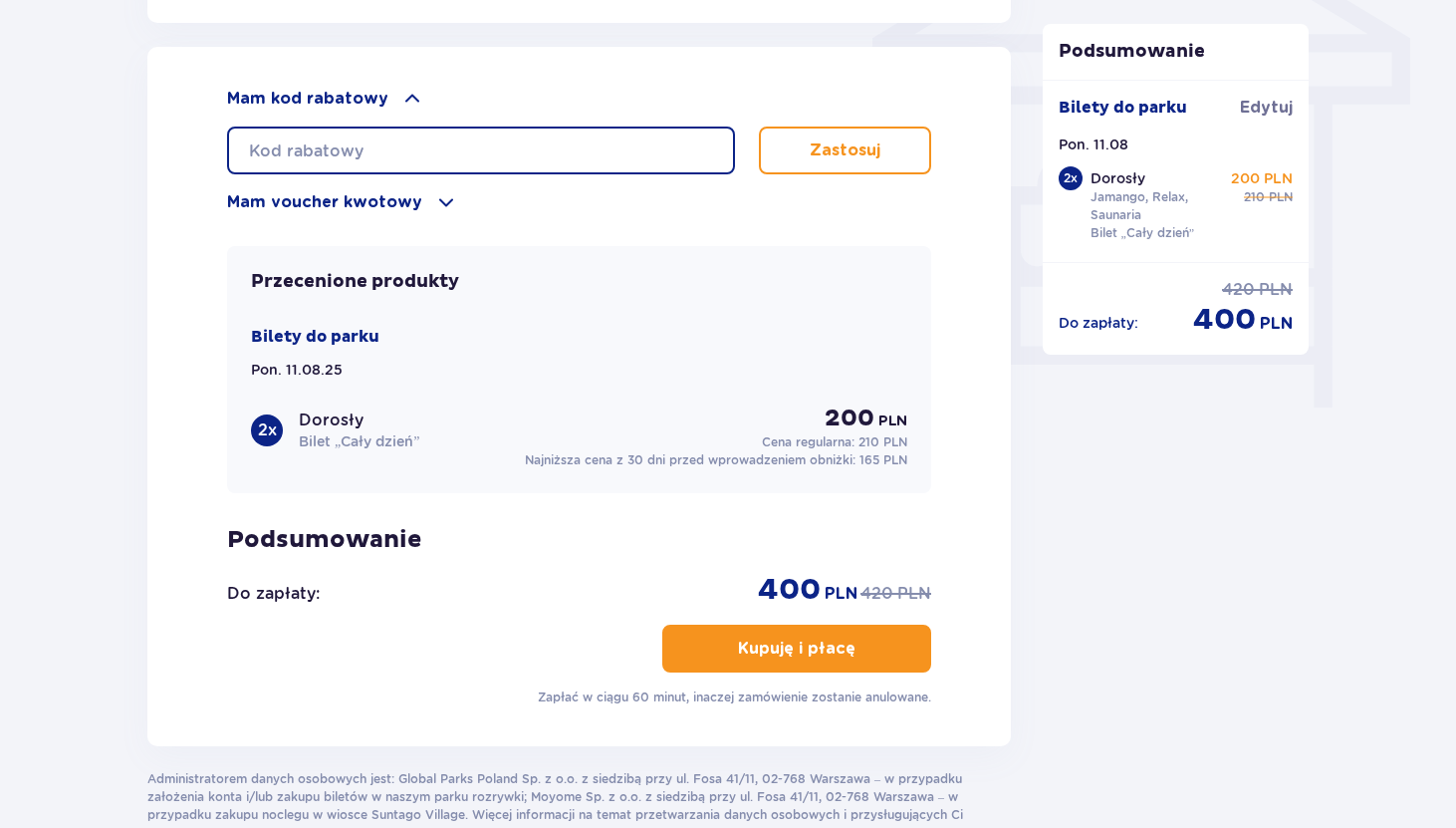 scroll, scrollTop: 1879, scrollLeft: 0, axis: vertical 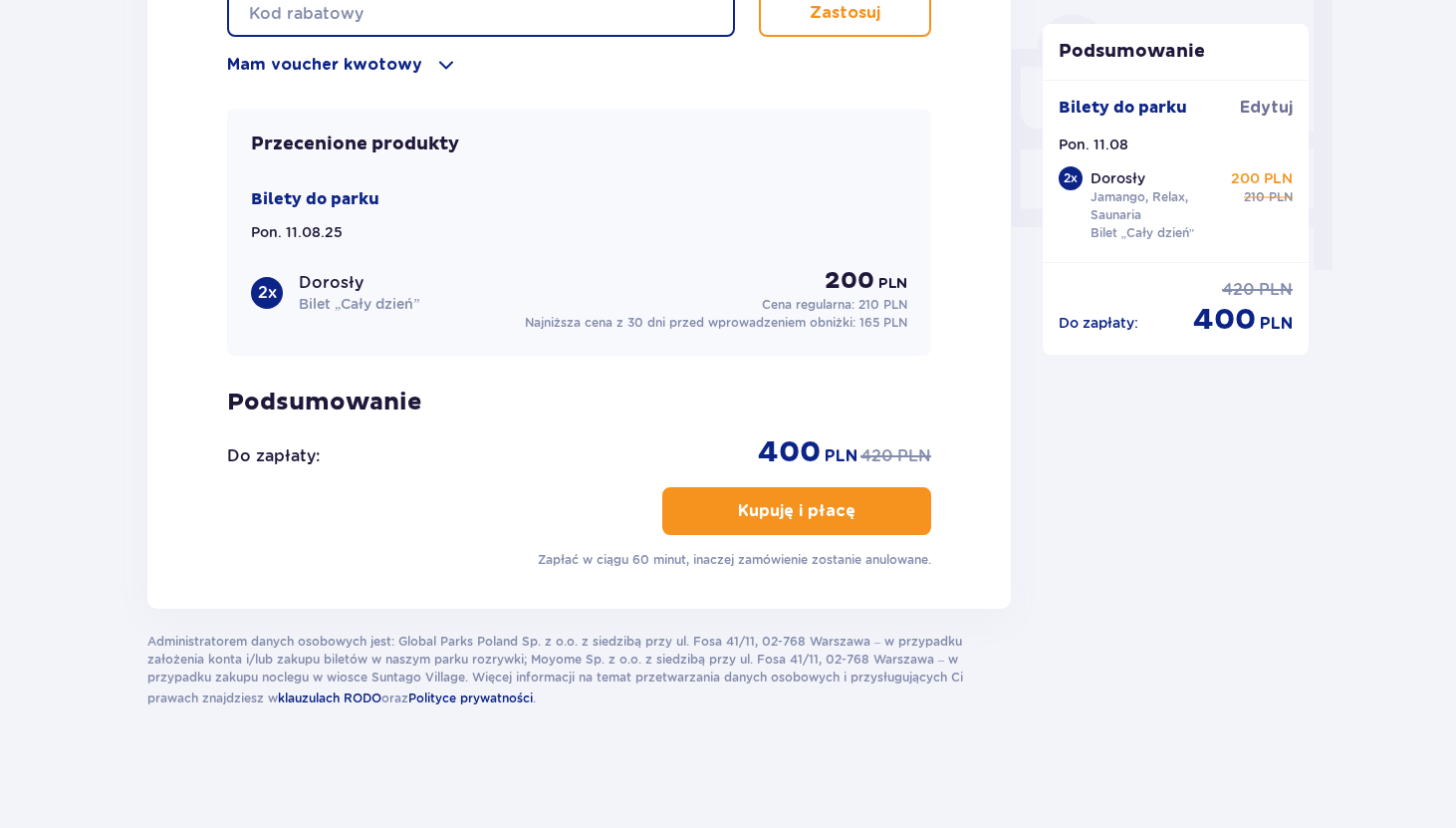 type 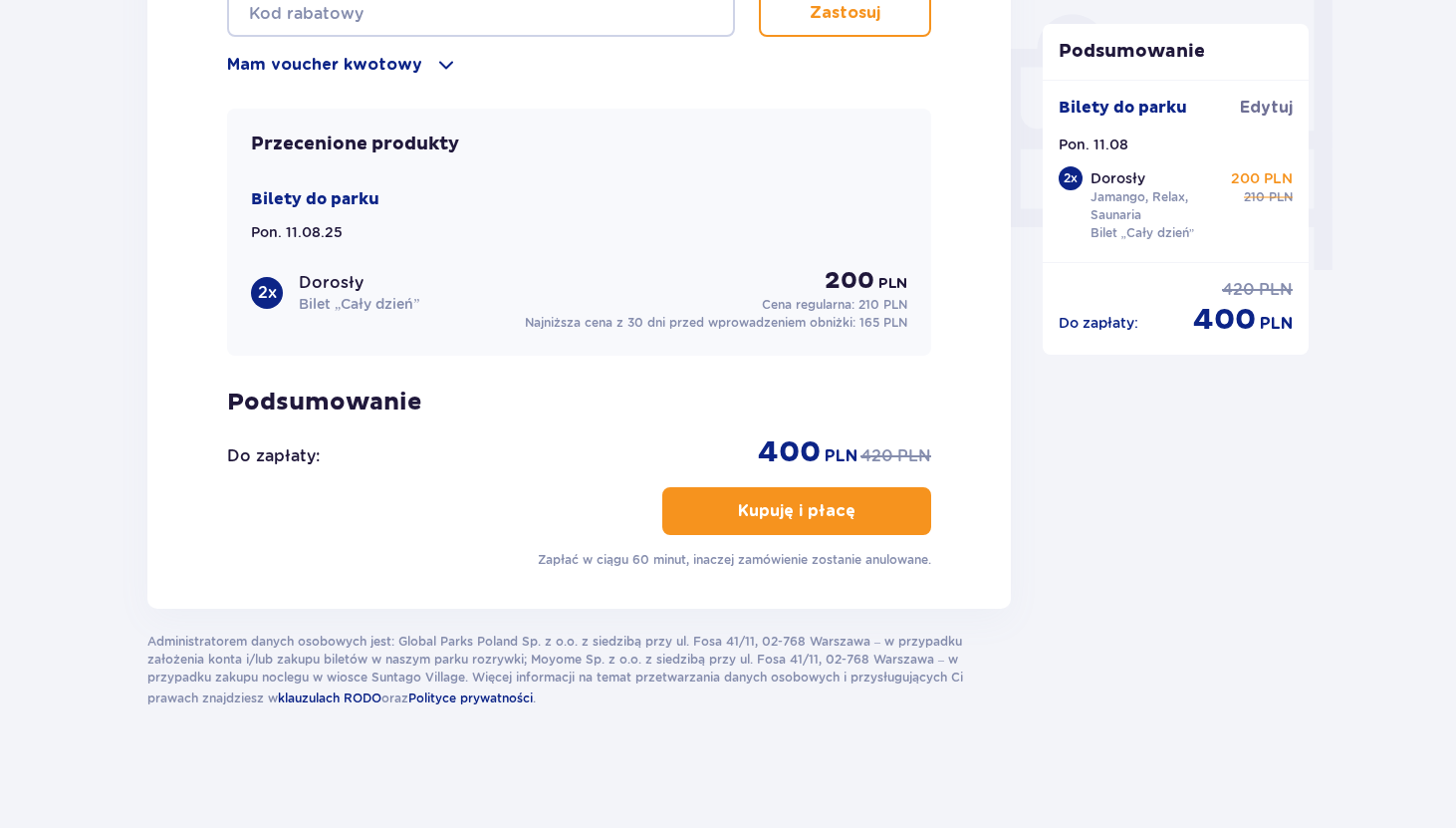 click on "Mam kod rabatowy Zastosuj Mam voucher kwotowy Zastosuj Przecenione produkty Bilety do parku Pon. [DATE] 2 x Dorosły Bilet „Cały dzień” 200 PLN Cena regularna: 210 PLN Najniższa cena z 30 dni przed wprowadzeniem obniżki: 165 PLN Podsumowanie Do zapłaty : 400 PLN 420 PLN Kupuję i płacę Zapłać w ciągu 60 minut, inaczej zamówienie zostanie anulowane." at bounding box center [579, 259] 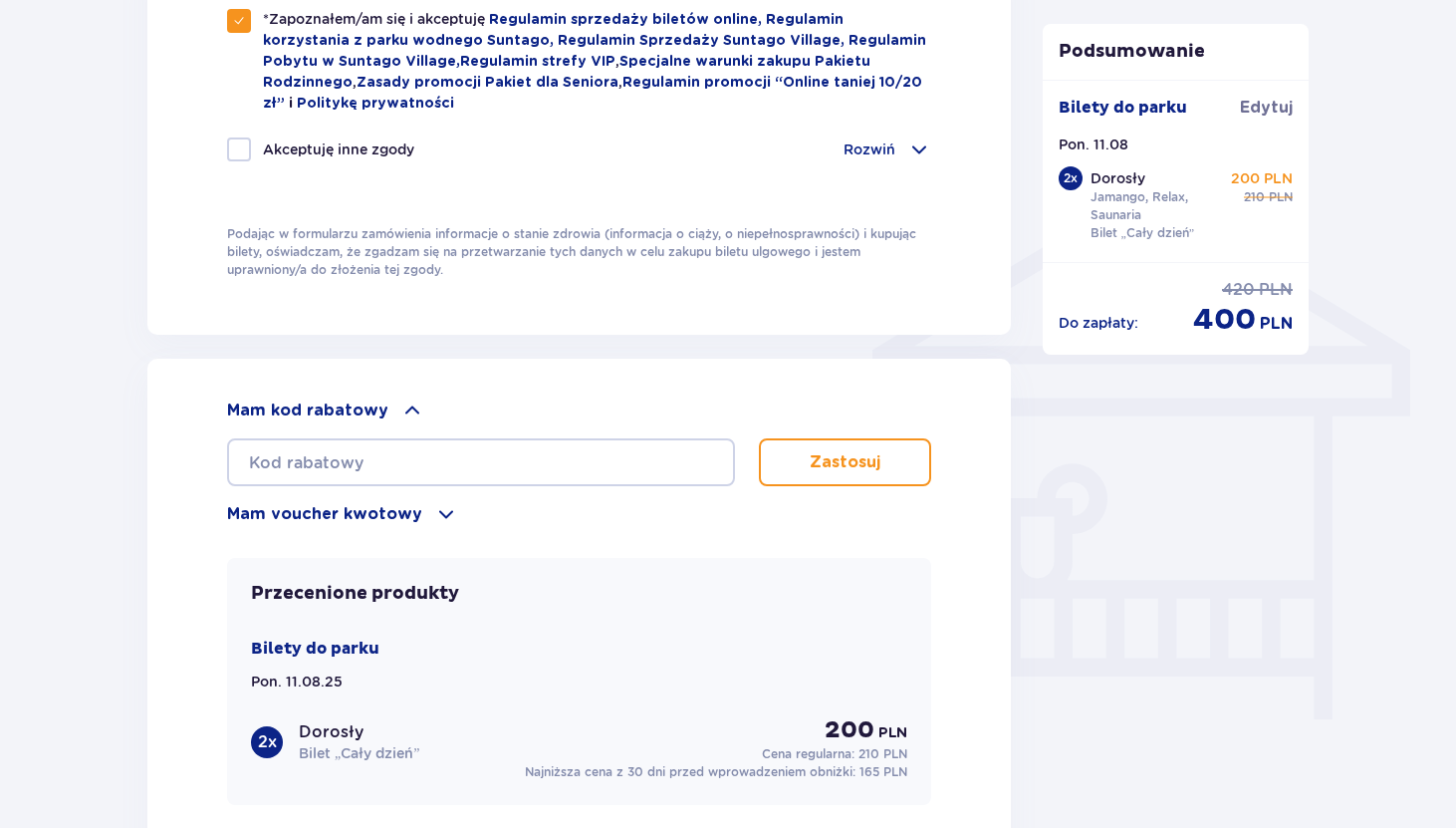 scroll, scrollTop: 1879, scrollLeft: 0, axis: vertical 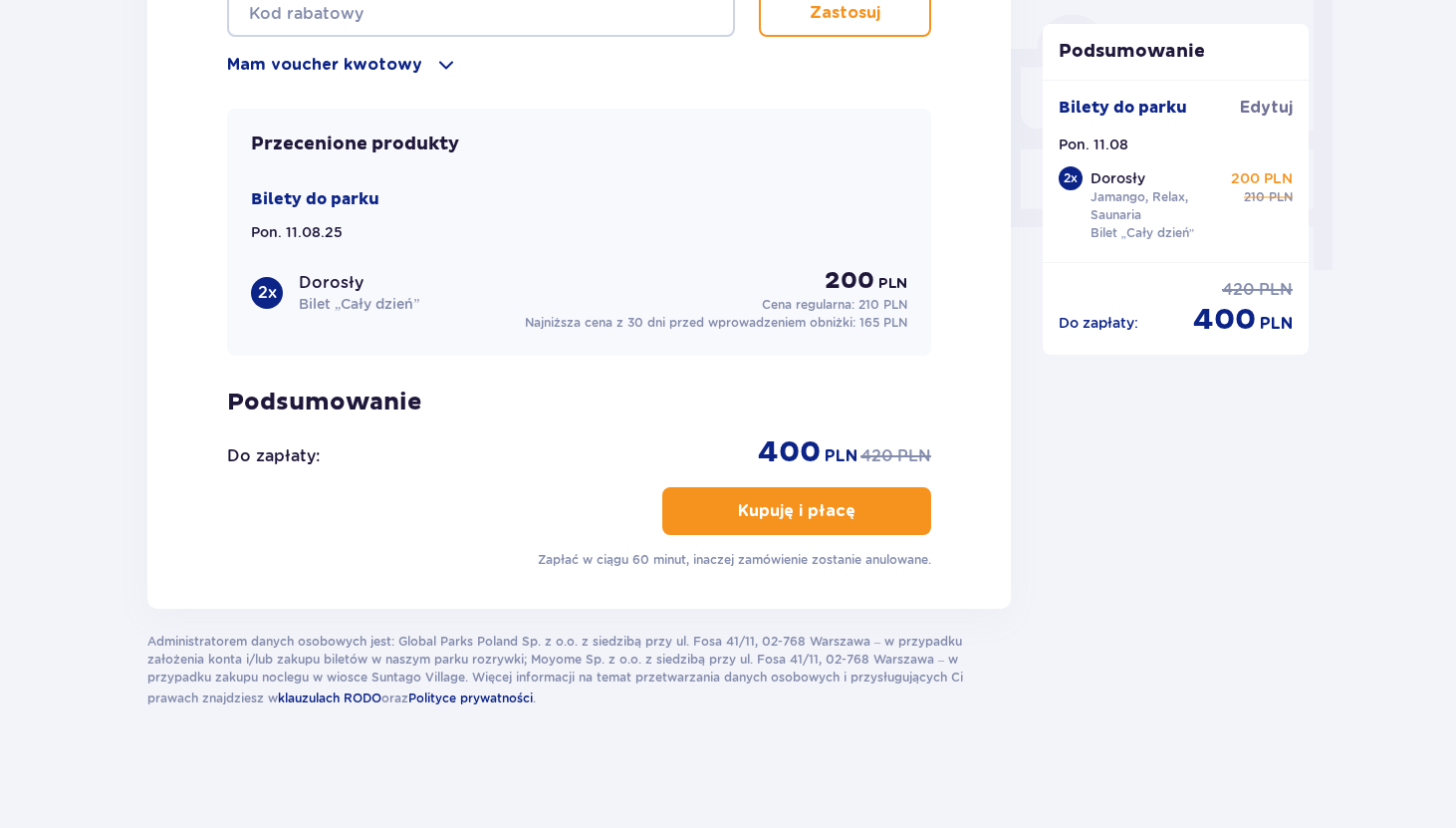 click on "Mam kod rabatowy Zastosuj Mam voucher kwotowy Zastosuj Przecenione produkty Bilety do parku Pon. [DATE] 2 x Dorosły Bilet „Cały dzień” 200 PLN Cena regularna: 210 PLN Najniższa cena z 30 dni przed wprowadzeniem obniżki: 165 PLN Podsumowanie Do zapłaty : 400 PLN 420 PLN Kupuję i płacę Zapłać w ciągu 60 minut, inaczej zamówienie zostanie anulowane." at bounding box center [579, 259] 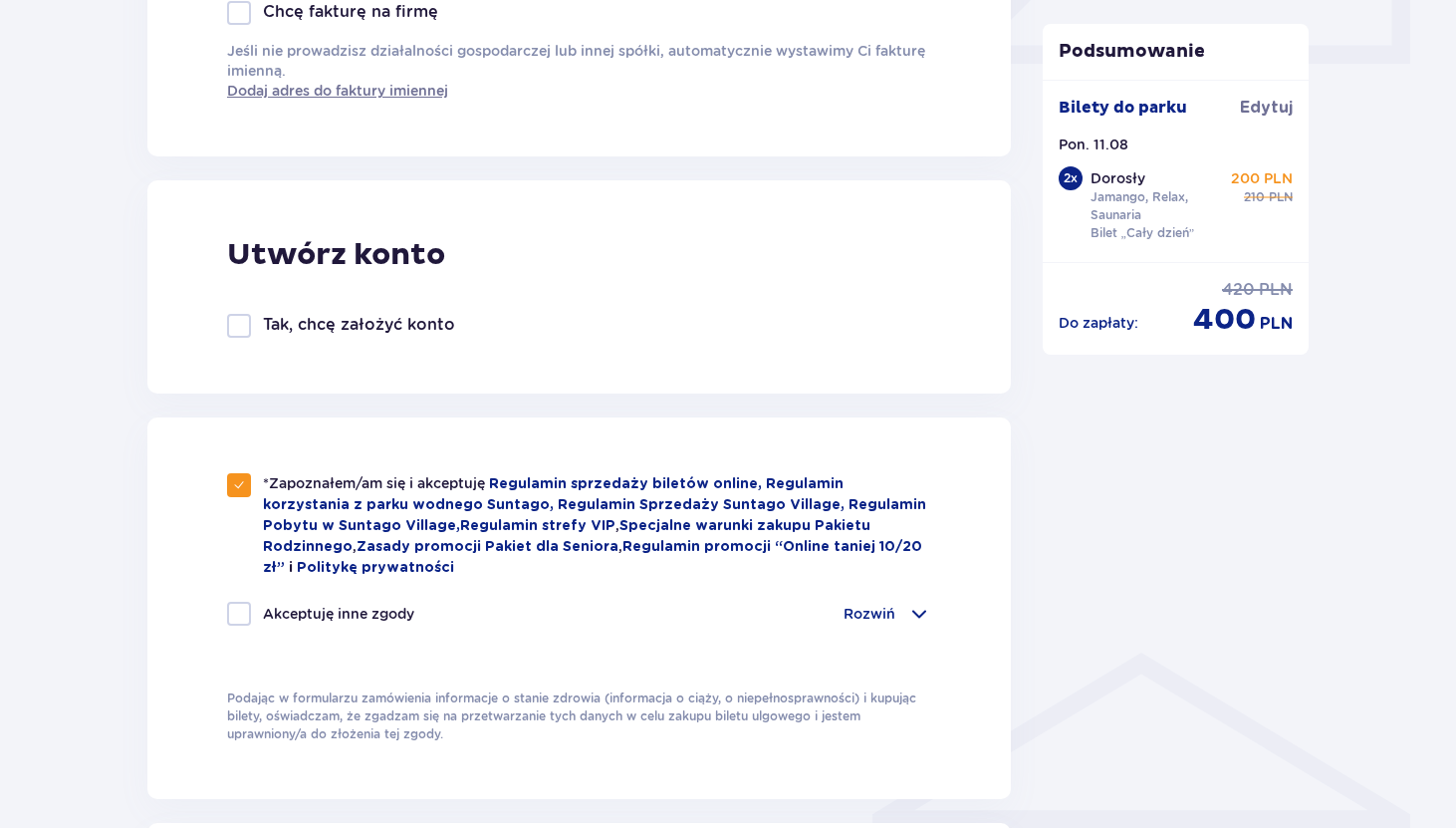 scroll, scrollTop: 887, scrollLeft: 0, axis: vertical 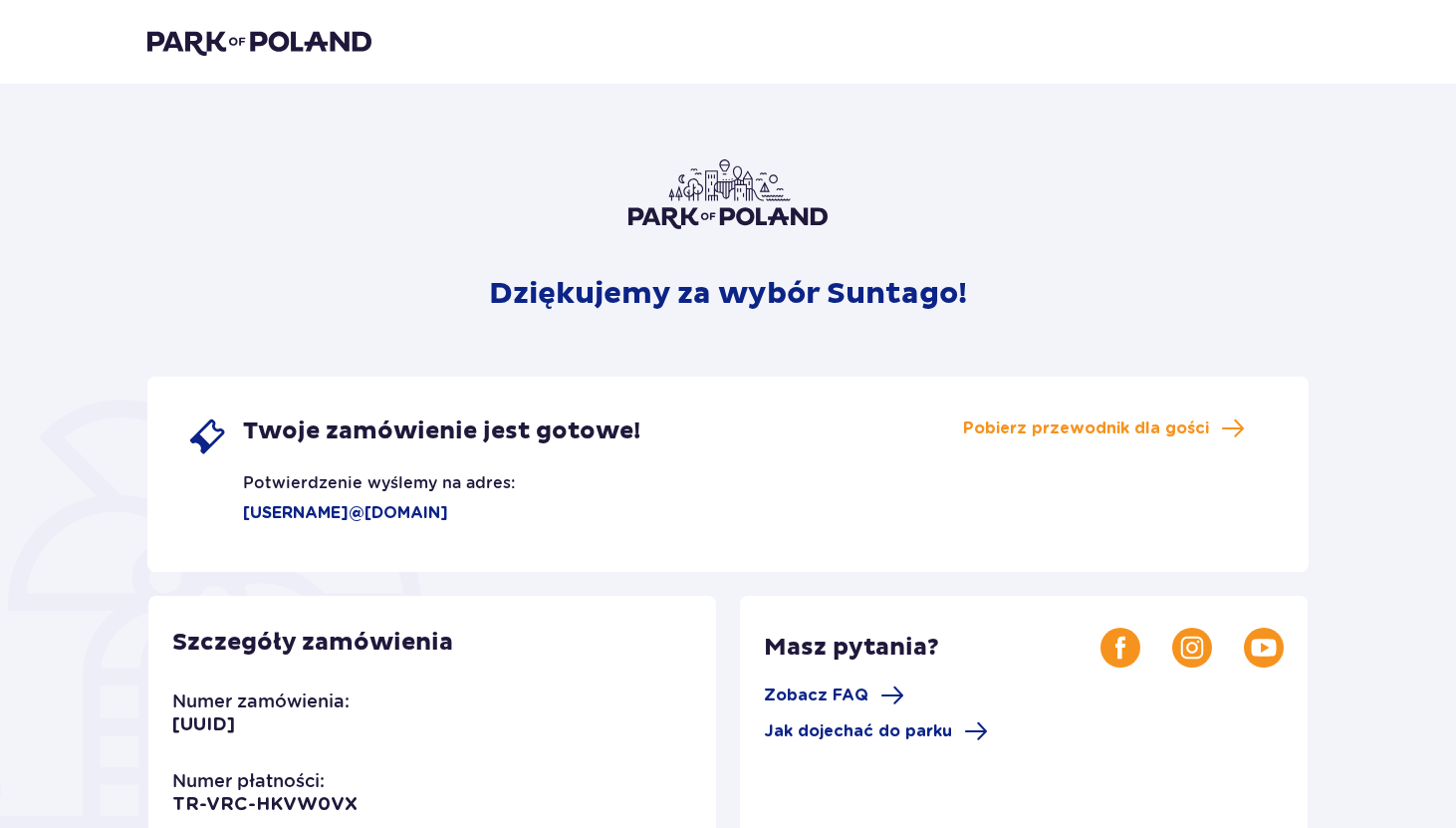 click on "Dziękujemy za wybór Suntago! Twoje zamówienie jest gotowe!   Potwierdzenie wyślemy na adres: xadizer04@gmail.com Pobierz przewodnik dla gości Szczegóły zamówienia Numer zamówienia: b82ef5dd-ea08-4877-a37d-a0e439bd3e49 Numer płatności: TR-VRC-HKVW0VX Masz pytania? Zobacz FAQ Jak dojechać do parku Dla głodnych   nie tylko wrażeń! Restauracje i bary Wybierz się w kulinarną podróż dookoła świata – w parku czeka aż 5 restauracji i 4 basenowe koktajl bary. Więcej A może   dłuższy pobyt? Suntago Village Suntago Village to miejsce dla wielbicieli zabawy i tropikalnego klimatu, chcących dłużej cieszyć się pobytem w Parku. Więcej" at bounding box center (728, 687) 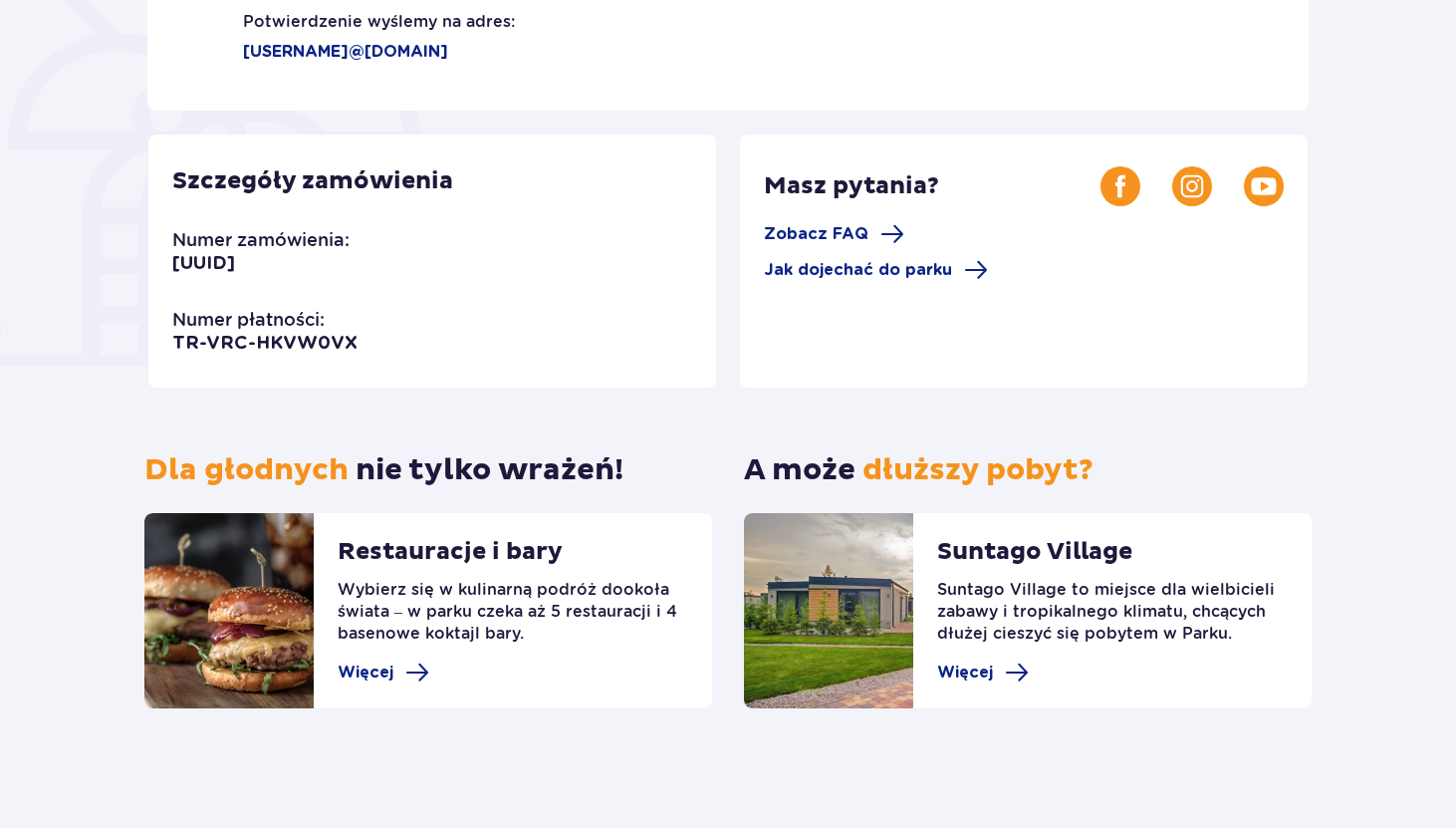 scroll, scrollTop: 0, scrollLeft: 0, axis: both 